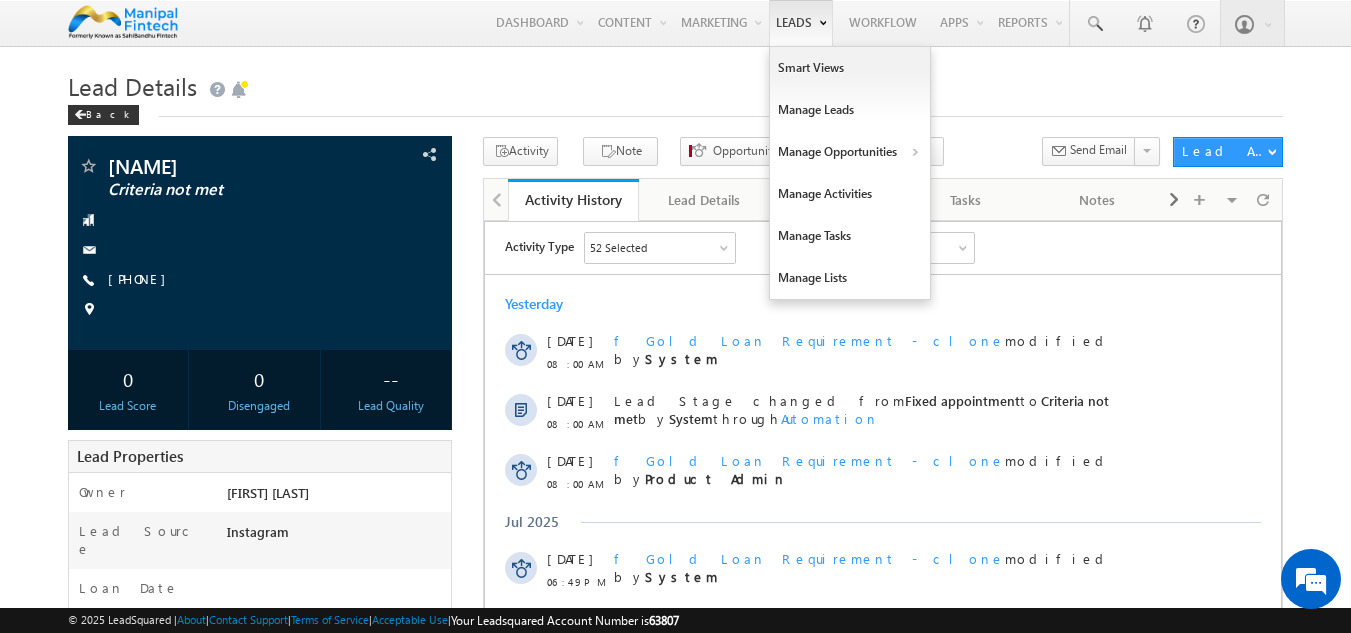 scroll, scrollTop: 0, scrollLeft: 0, axis: both 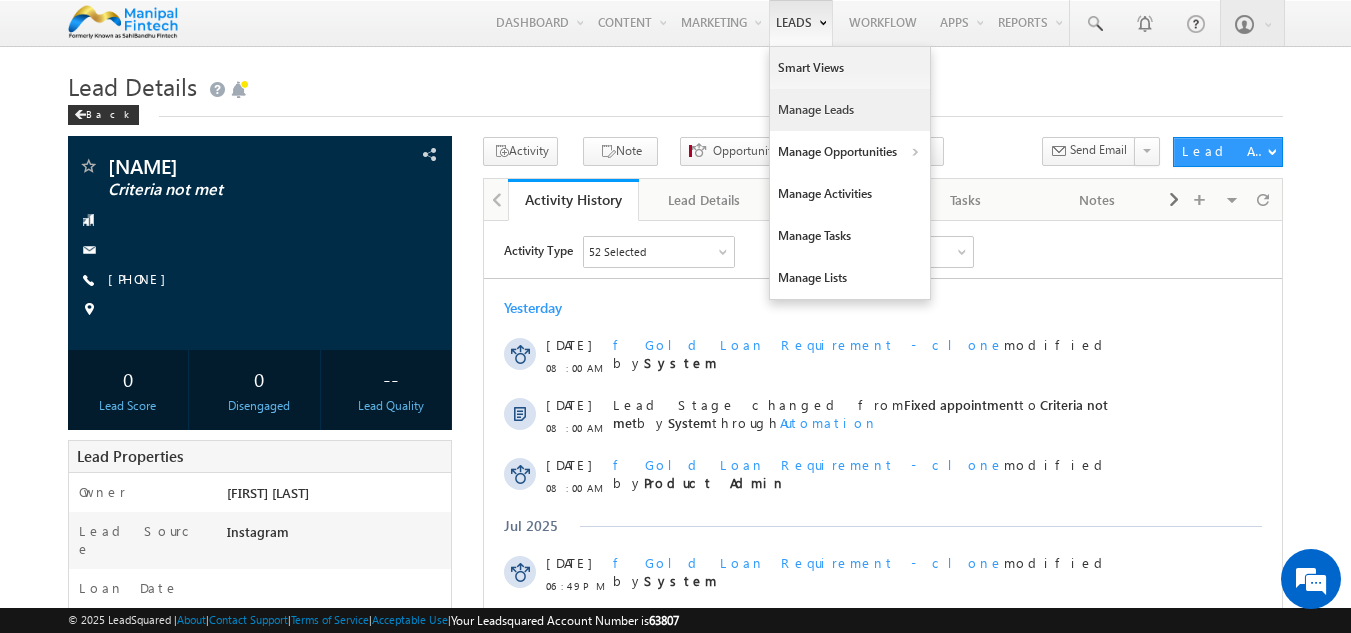 click on "Manage Leads" at bounding box center [850, 110] 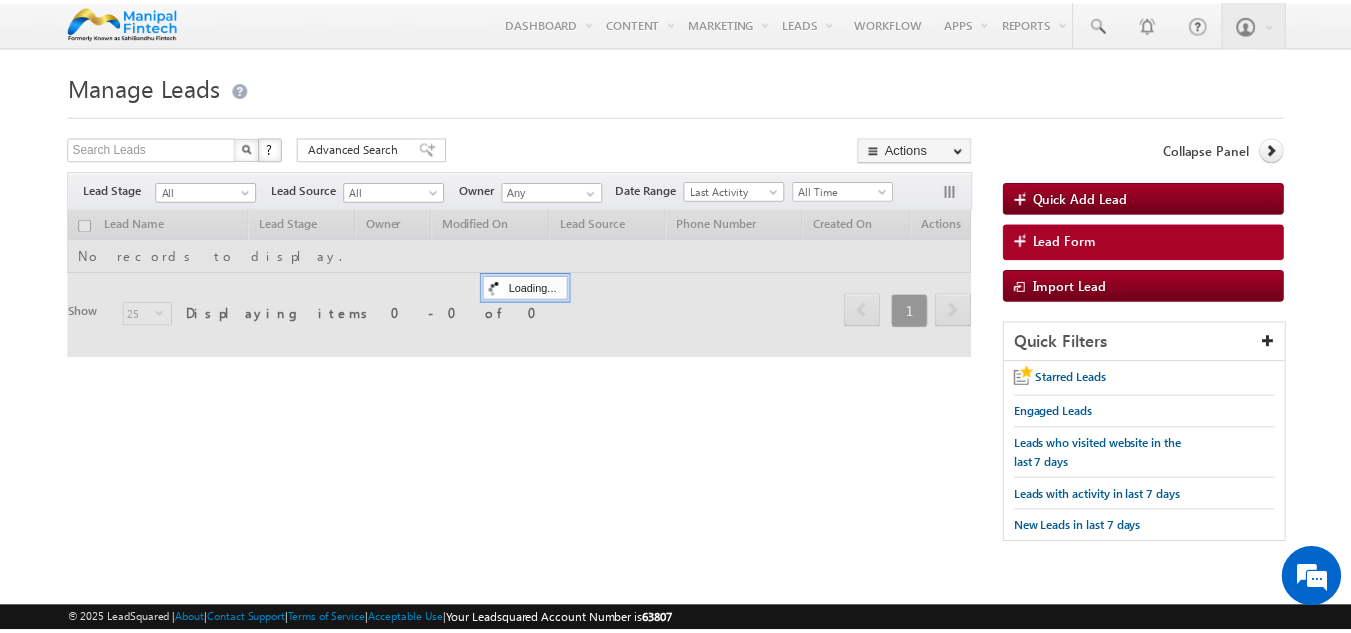 scroll, scrollTop: 0, scrollLeft: 0, axis: both 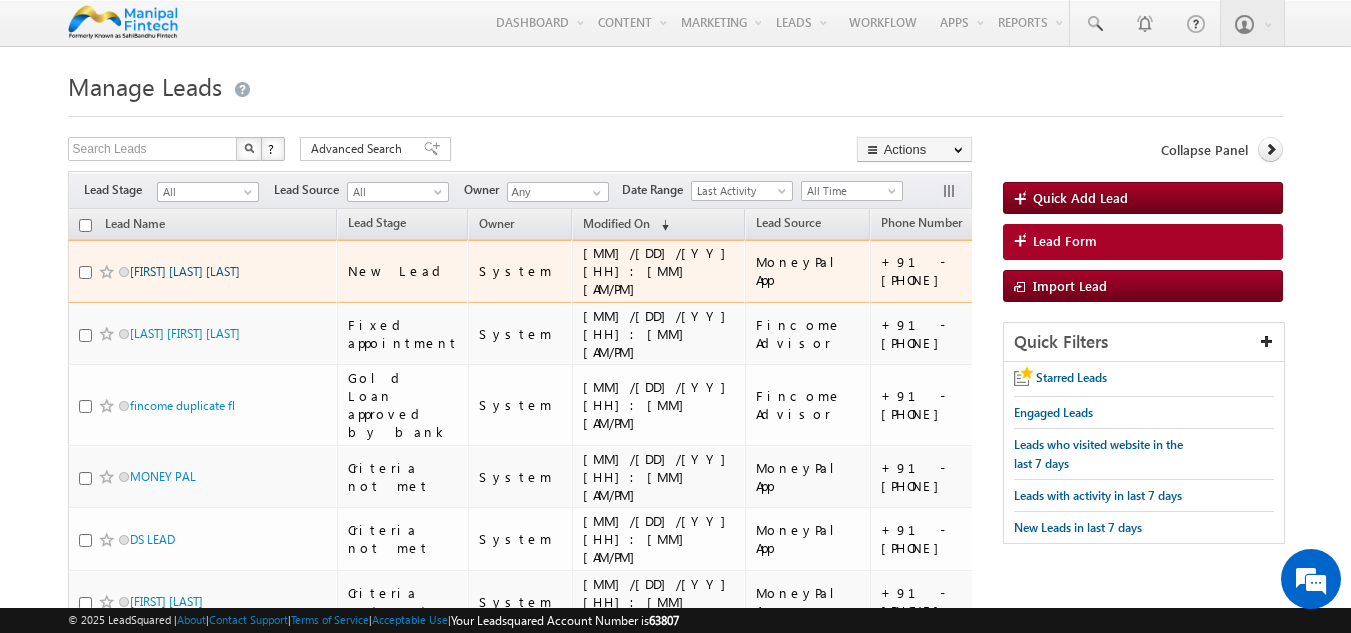 click on "[FIRST] [LAST] [ROLE]" at bounding box center (185, 271) 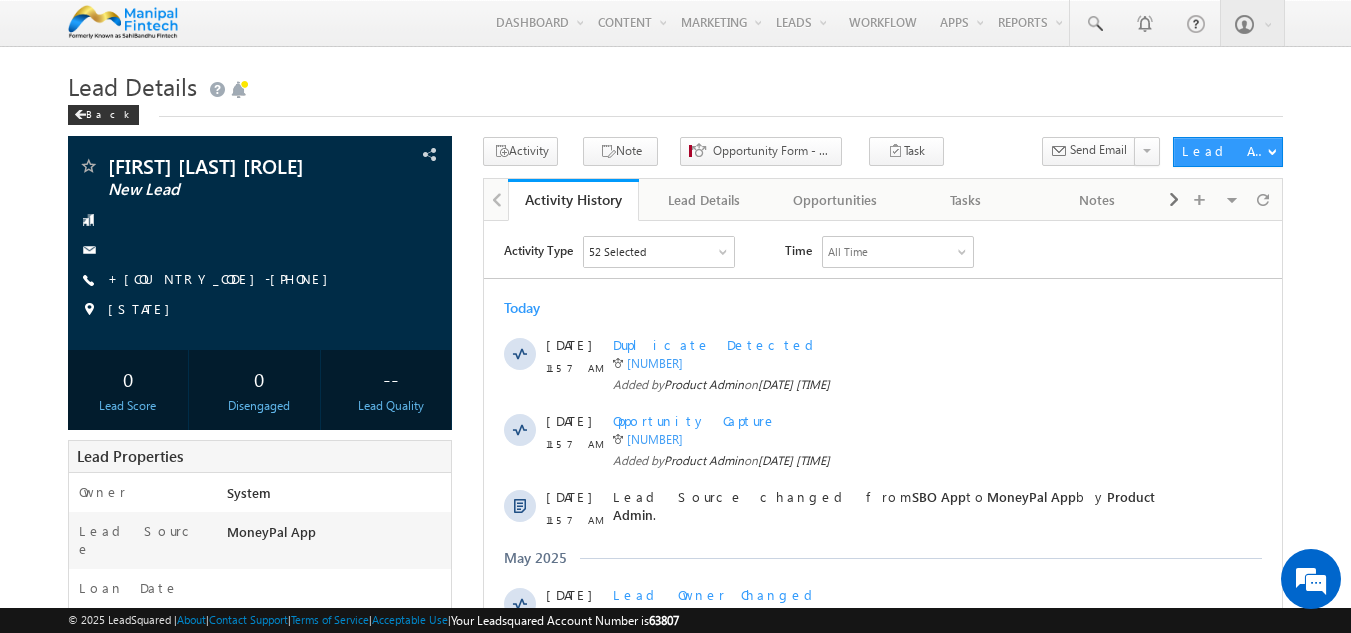 scroll, scrollTop: 0, scrollLeft: 0, axis: both 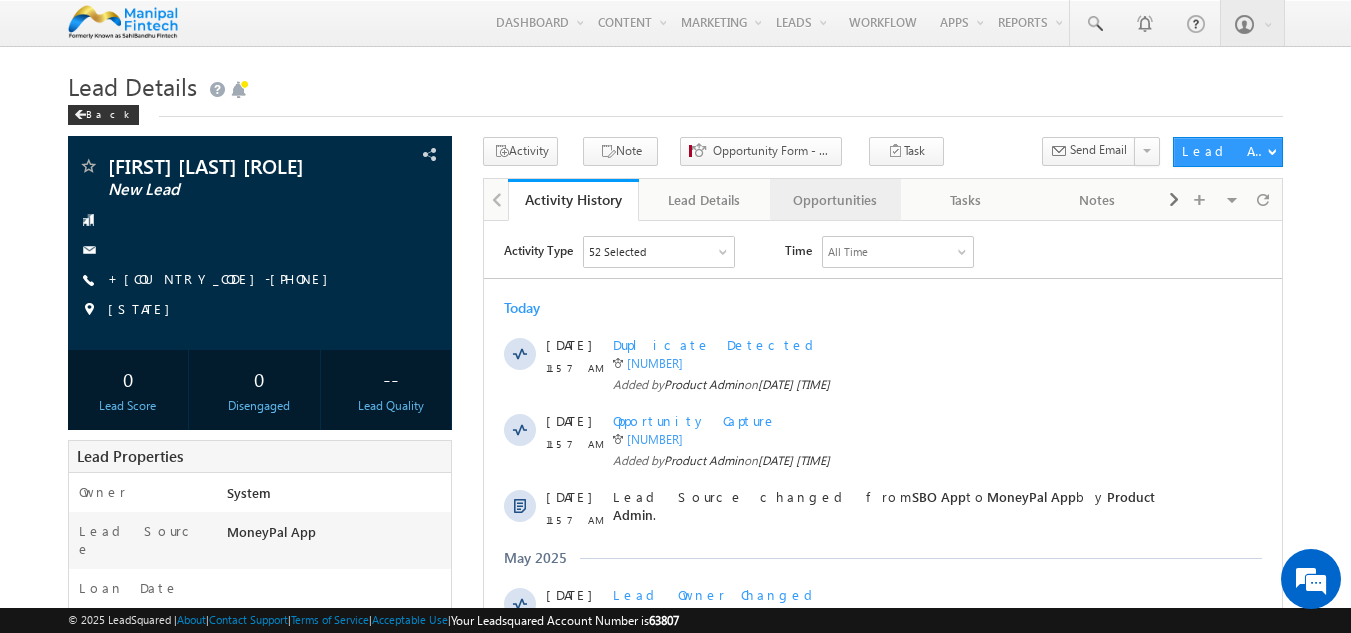 click on "Opportunities" at bounding box center (834, 200) 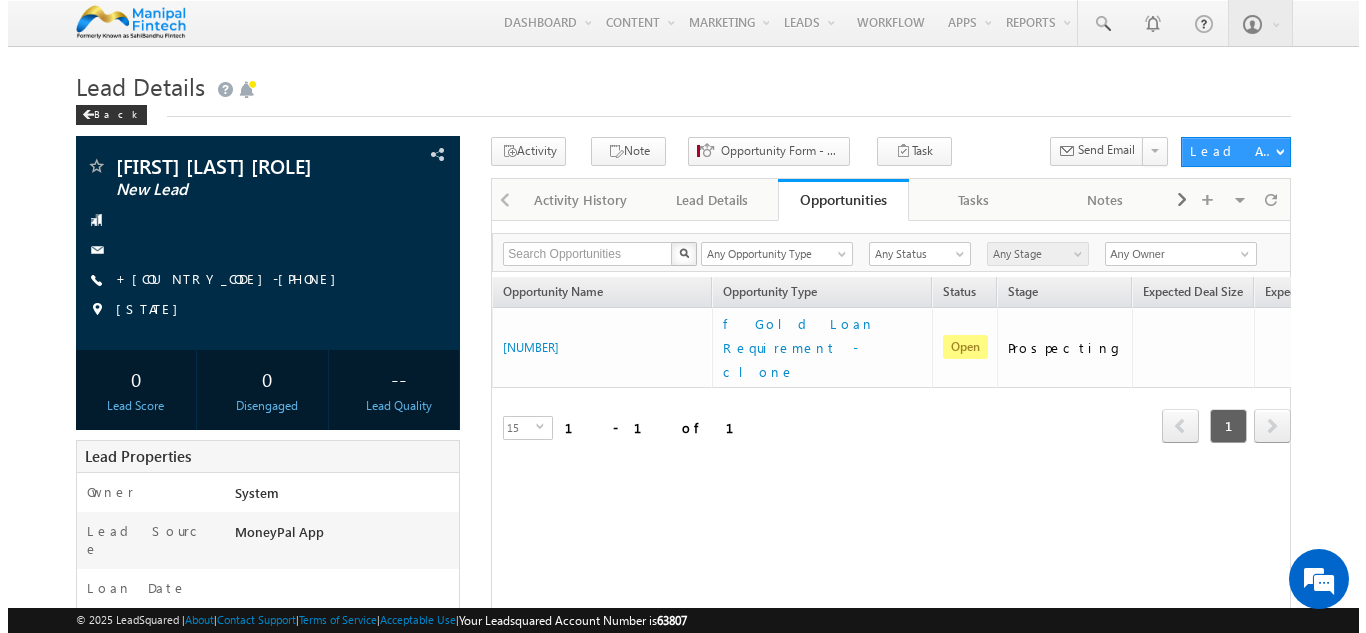 scroll, scrollTop: 0, scrollLeft: 0, axis: both 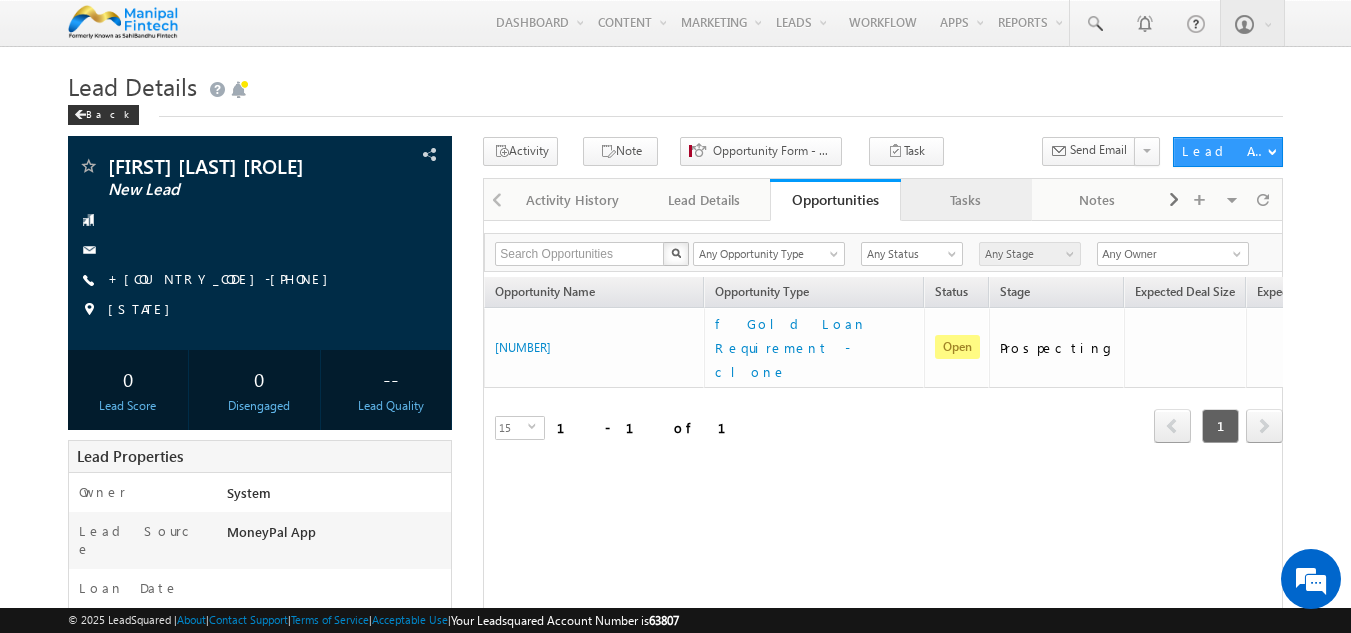 click on "Tasks" at bounding box center [965, 200] 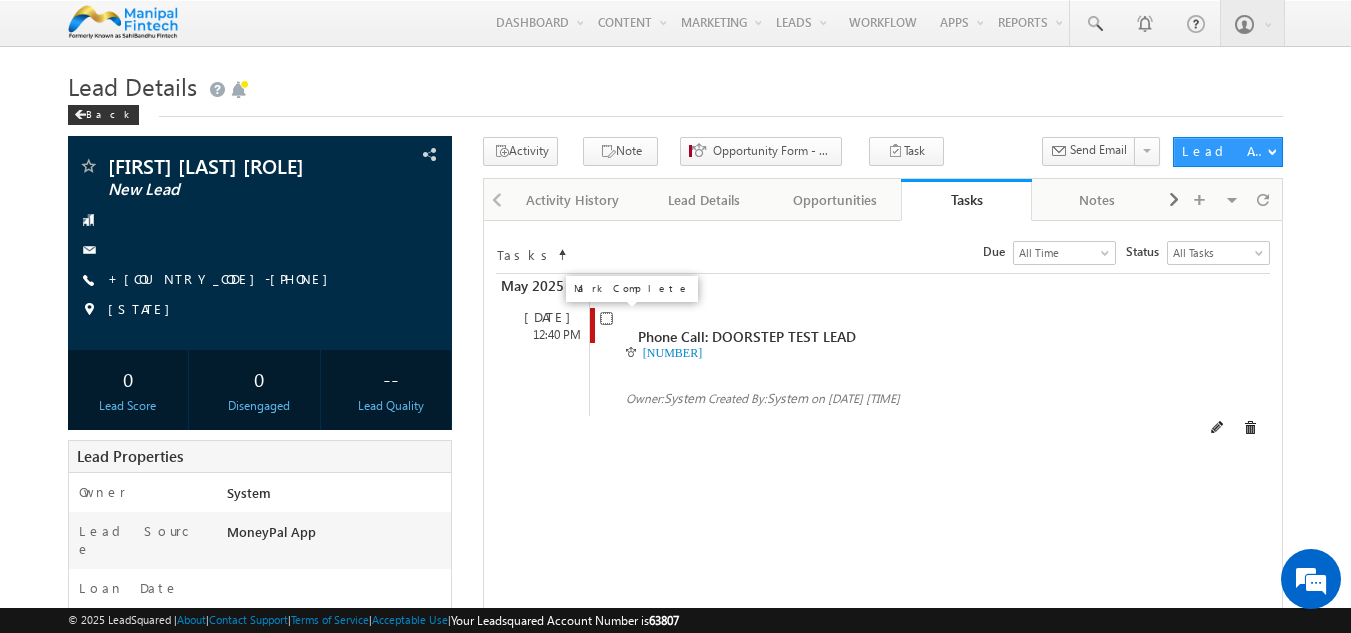click at bounding box center (606, 318) 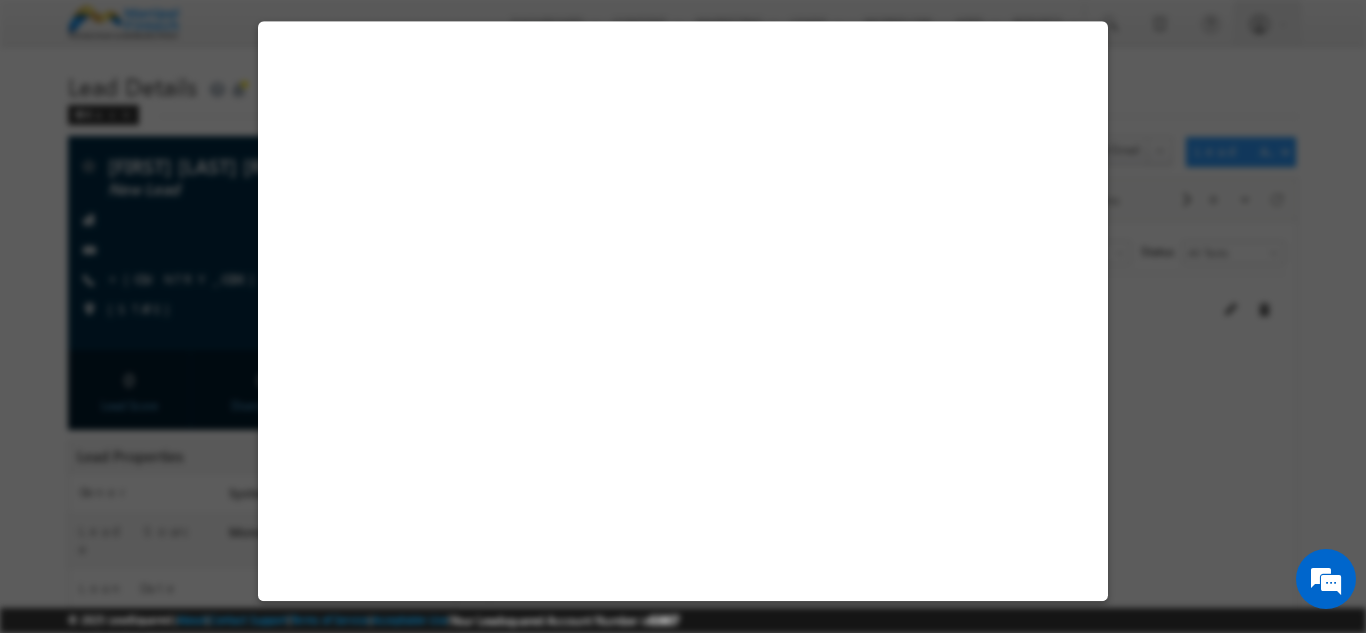 select on "MoneyPal App" 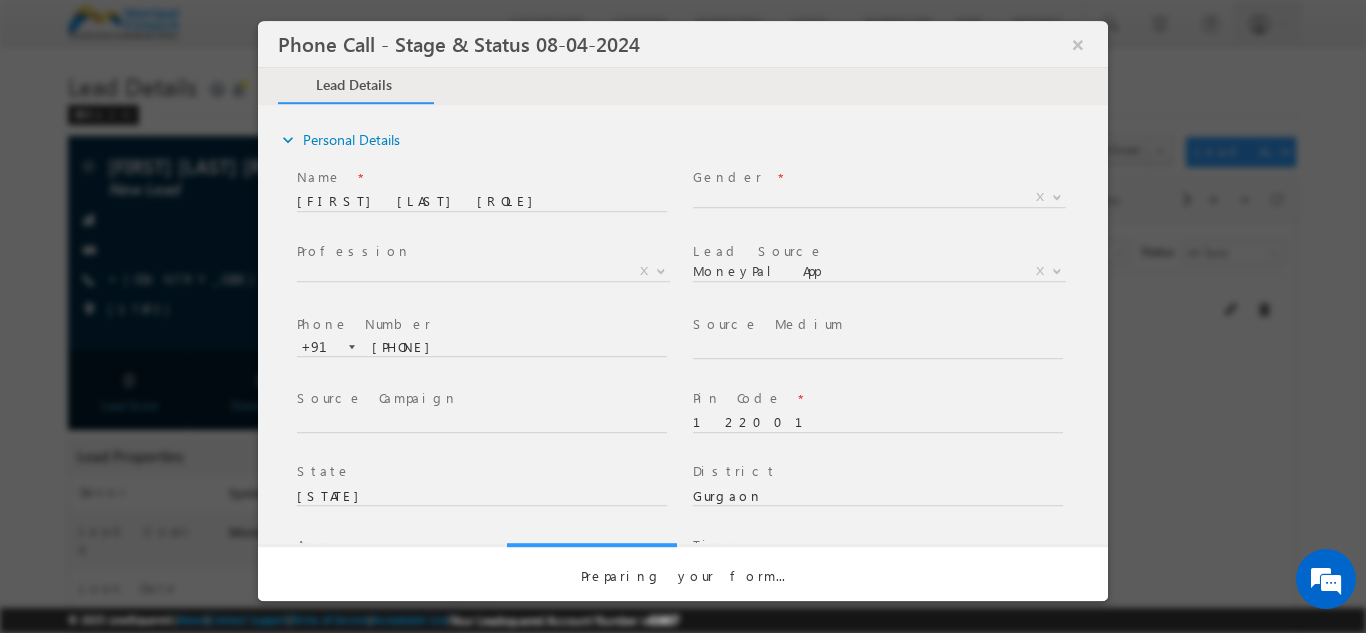 select on "Open" 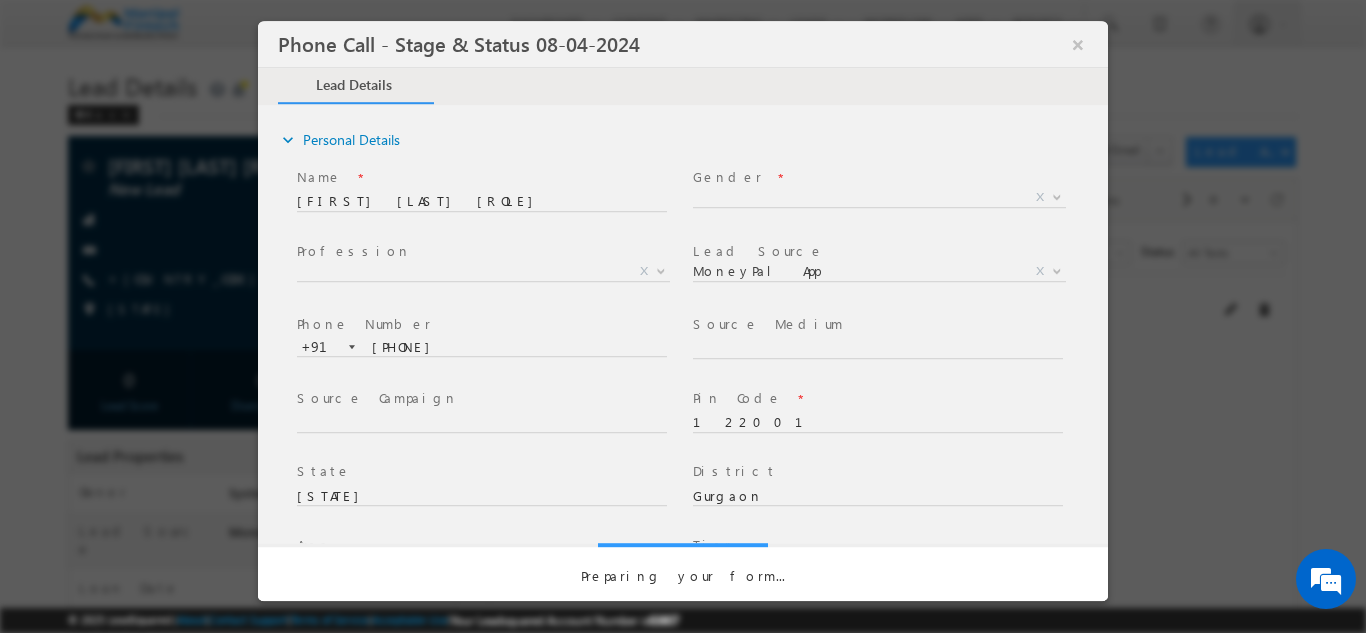 scroll, scrollTop: 0, scrollLeft: 0, axis: both 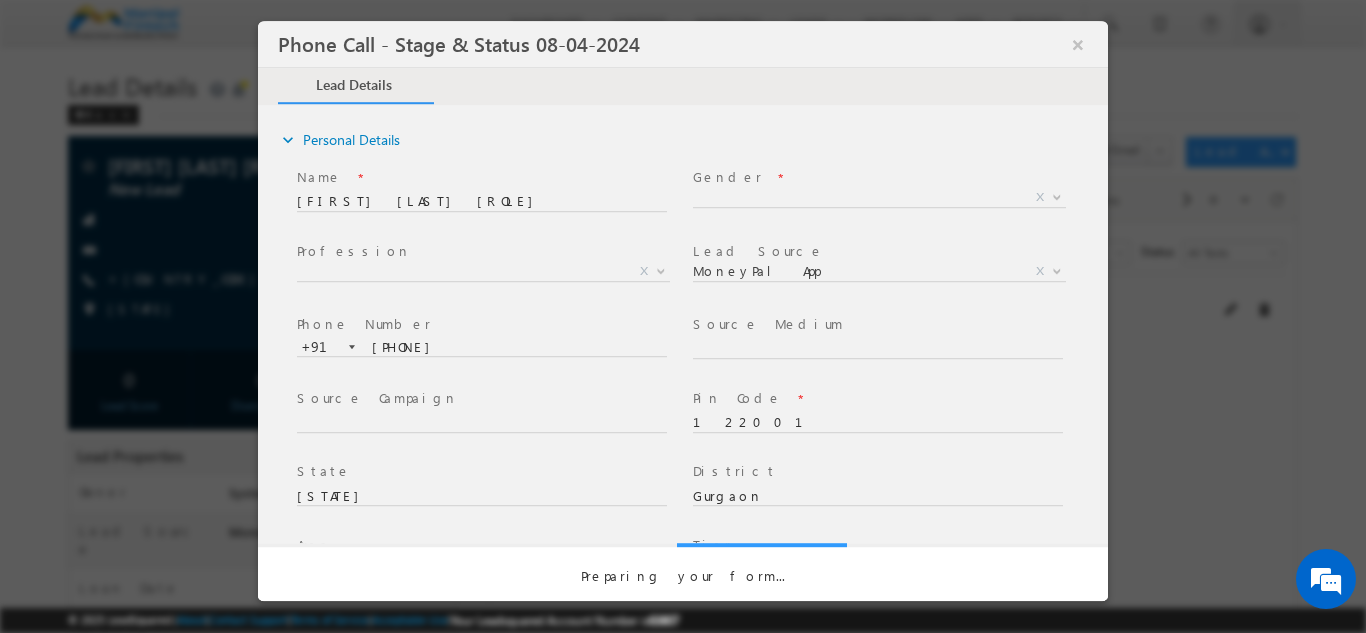 select on "Fresh Lead" 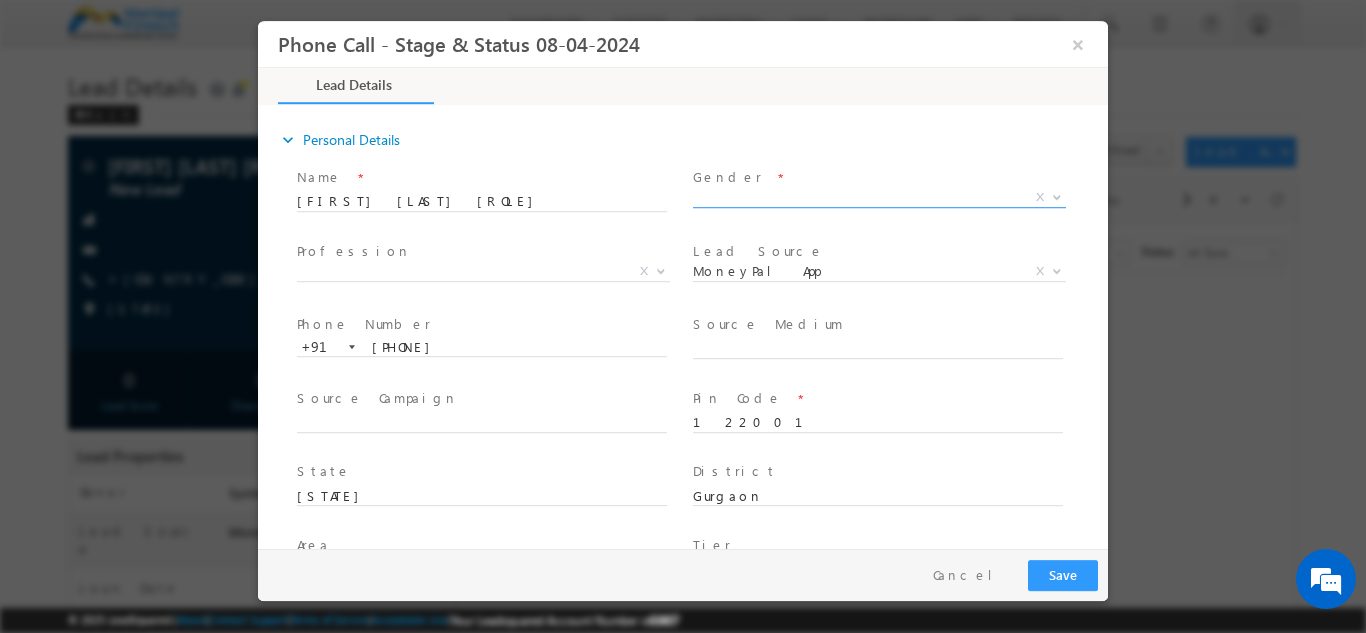 type on "[DATE] [TIME]" 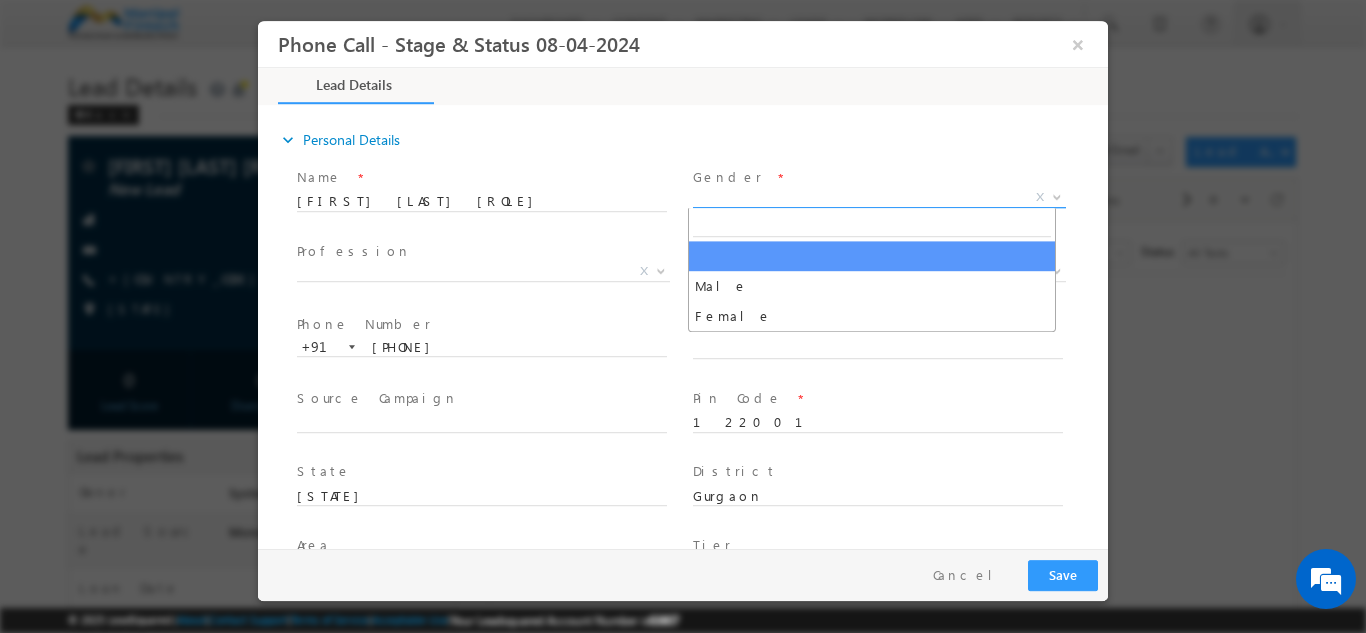 click on "X" at bounding box center [879, 197] 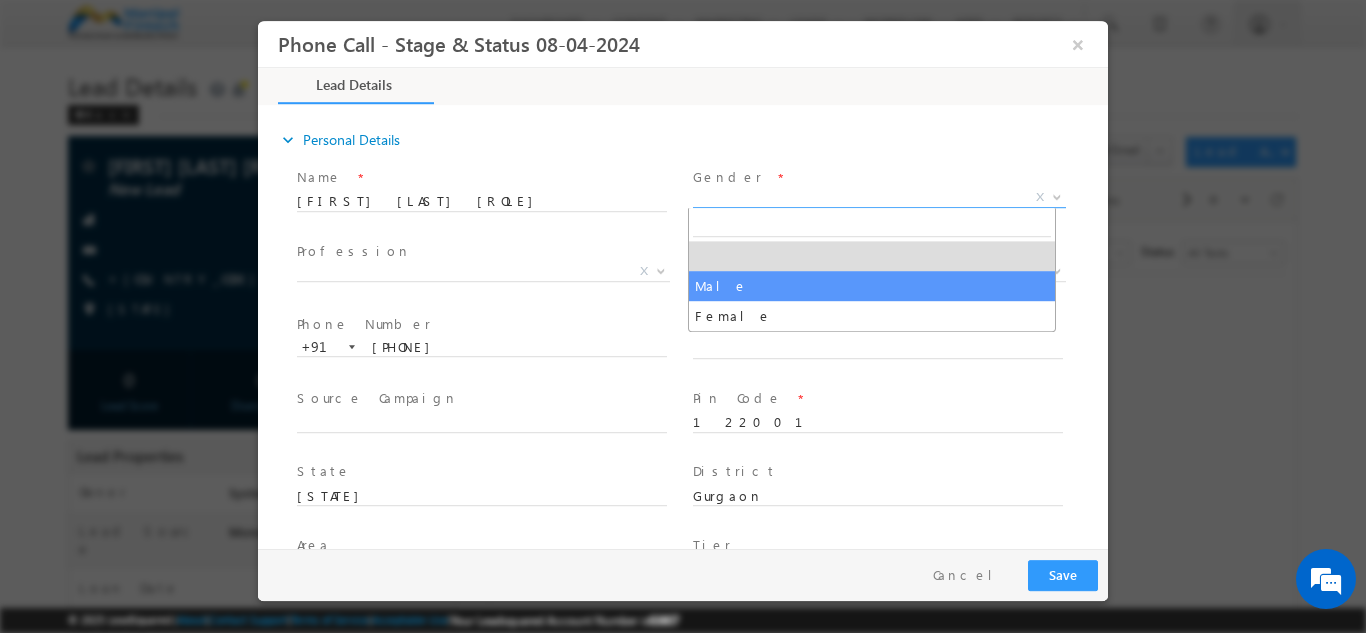 select on "Male" 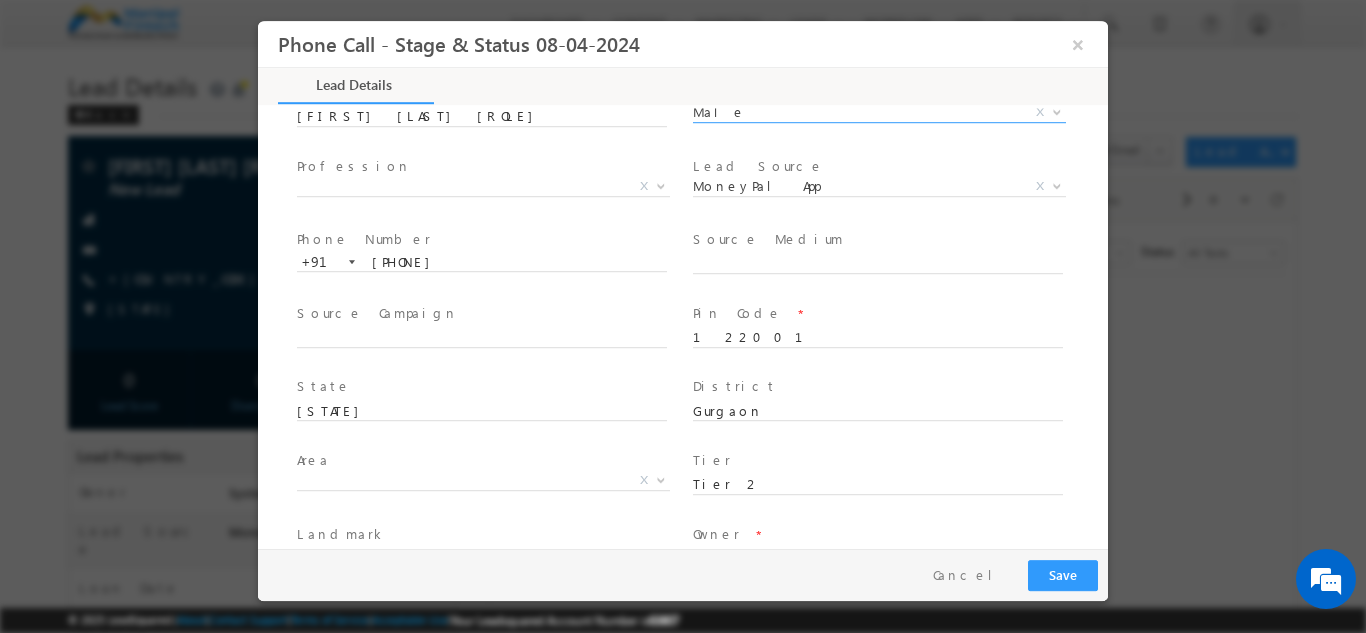scroll, scrollTop: 0, scrollLeft: 0, axis: both 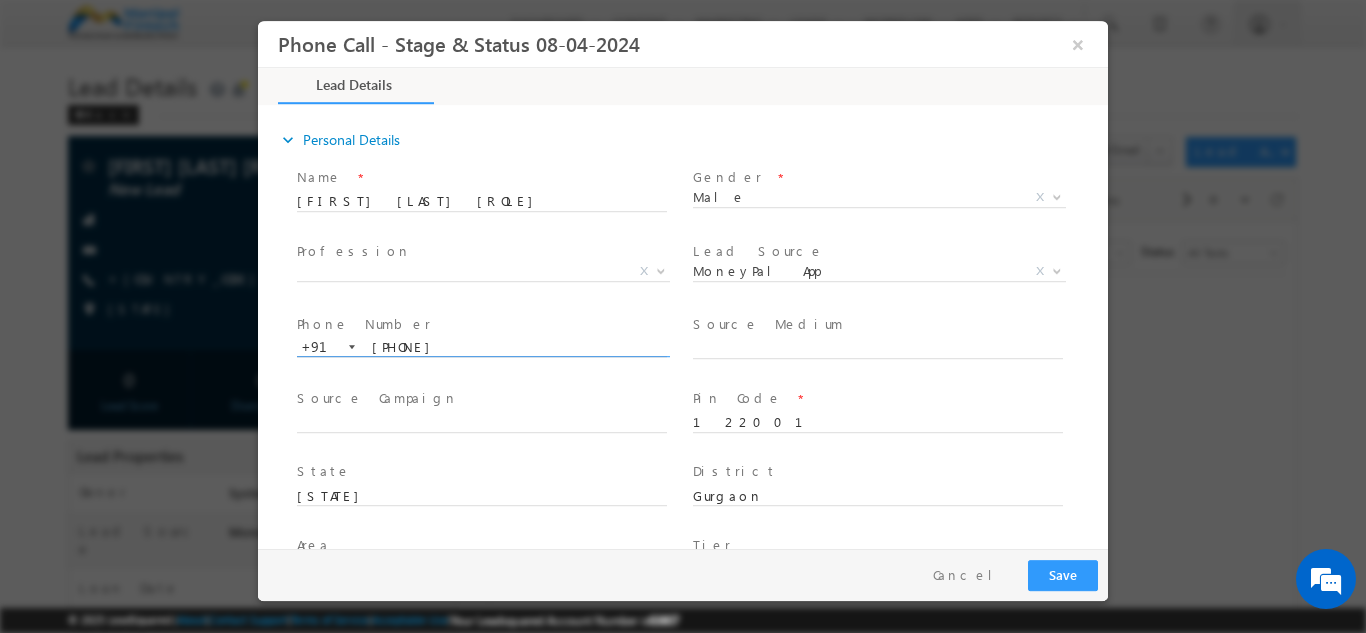 click on "[PHONE]" at bounding box center (482, 347) 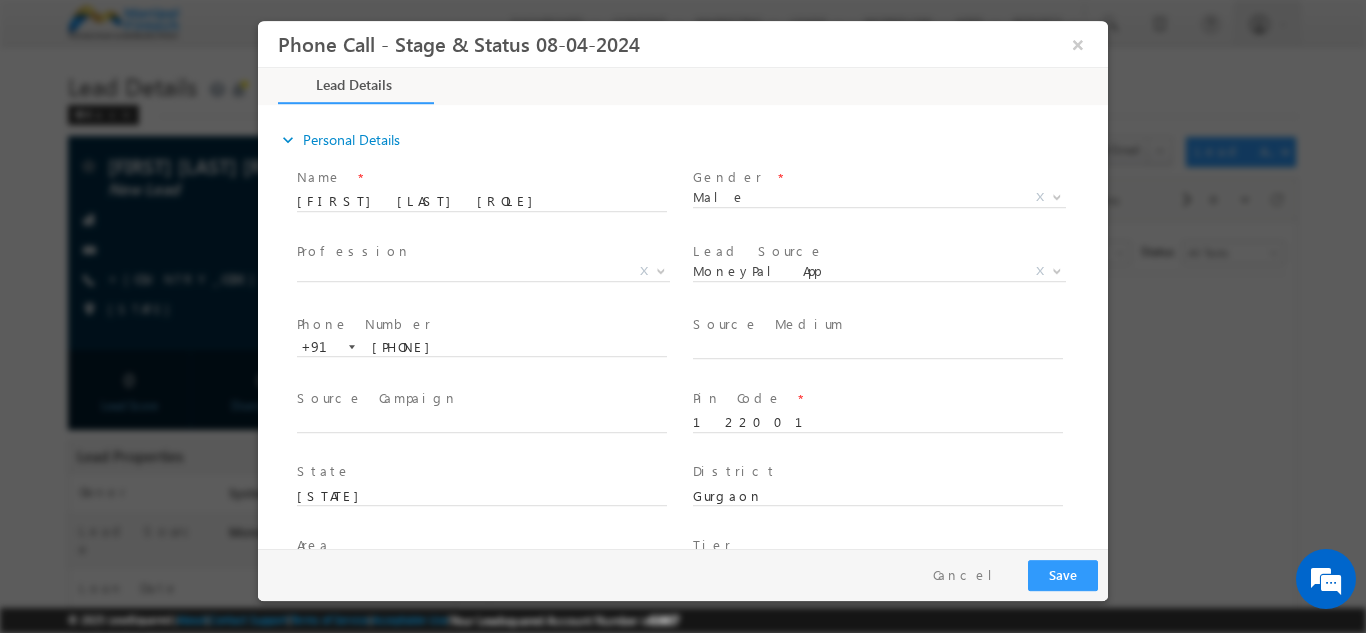 click on "Source Campaign
*" at bounding box center [491, 420] 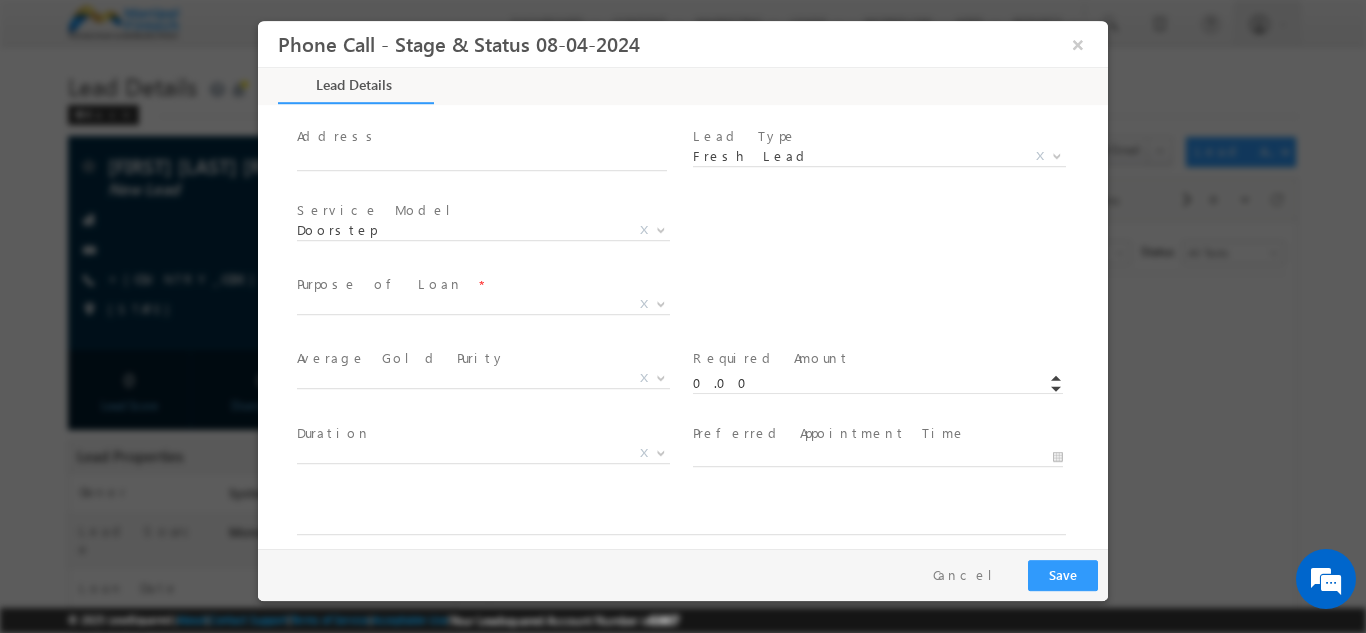 scroll, scrollTop: 555, scrollLeft: 0, axis: vertical 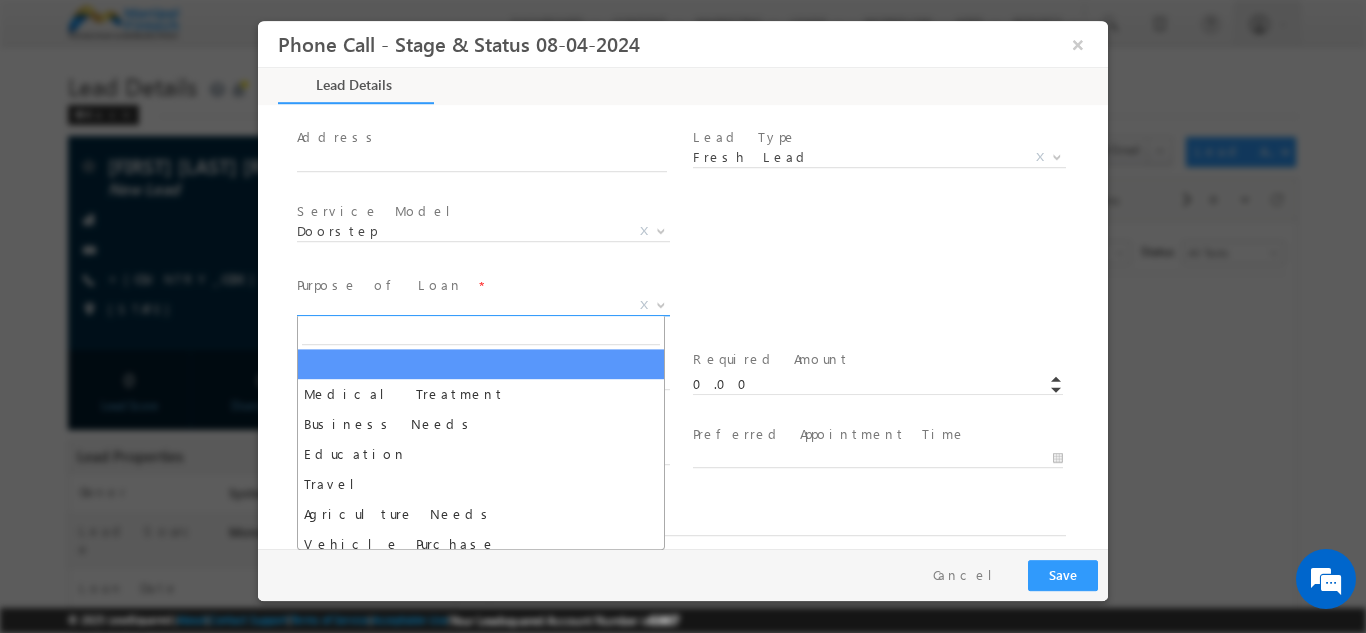 click on "X" at bounding box center [483, 305] 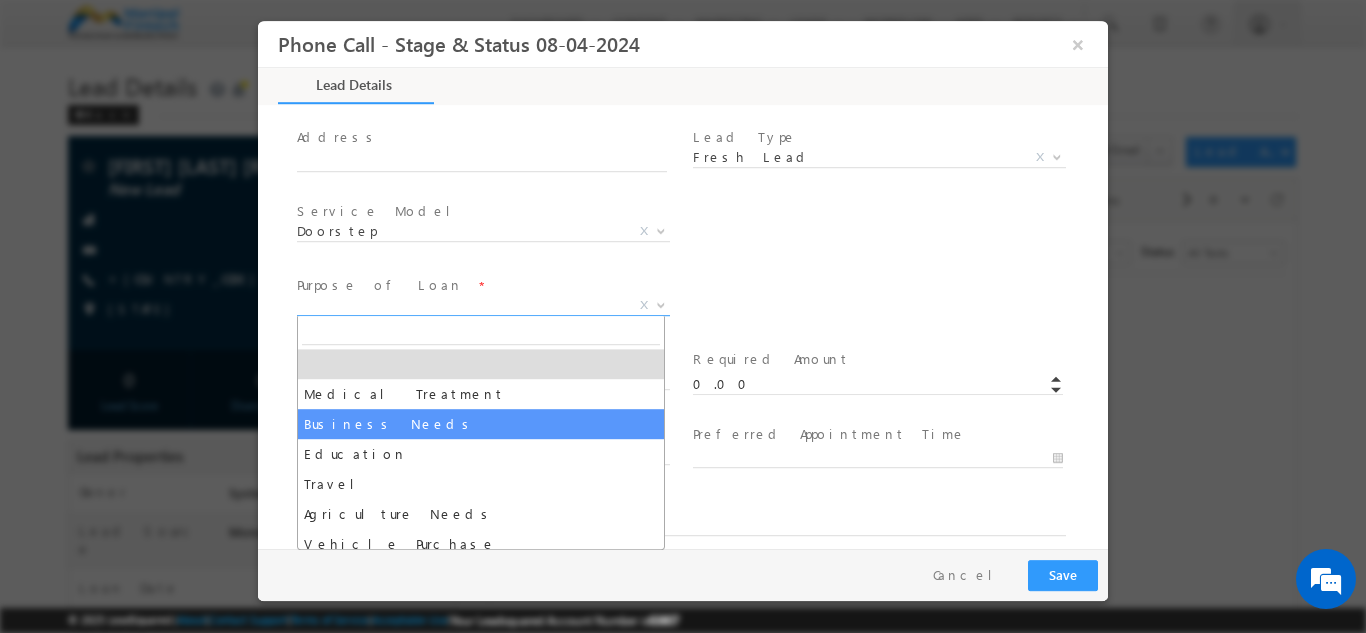 select on "Business Needs" 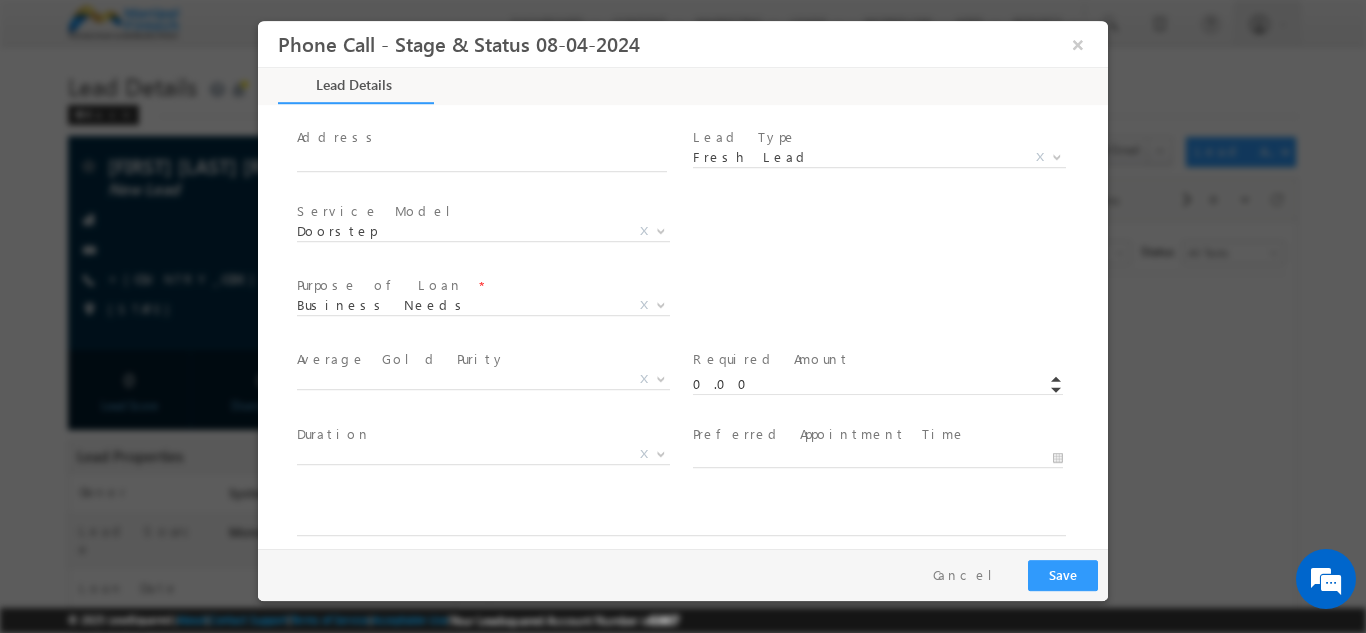 click on "Purpose of Loan
*
Medical Treatment
Business Needs
Education
Travel
Agriculture Needs
Vehicle Purchase
Buying or Renovating Home
Personal Needs
NA
Business Needs X" at bounding box center (700, 307) 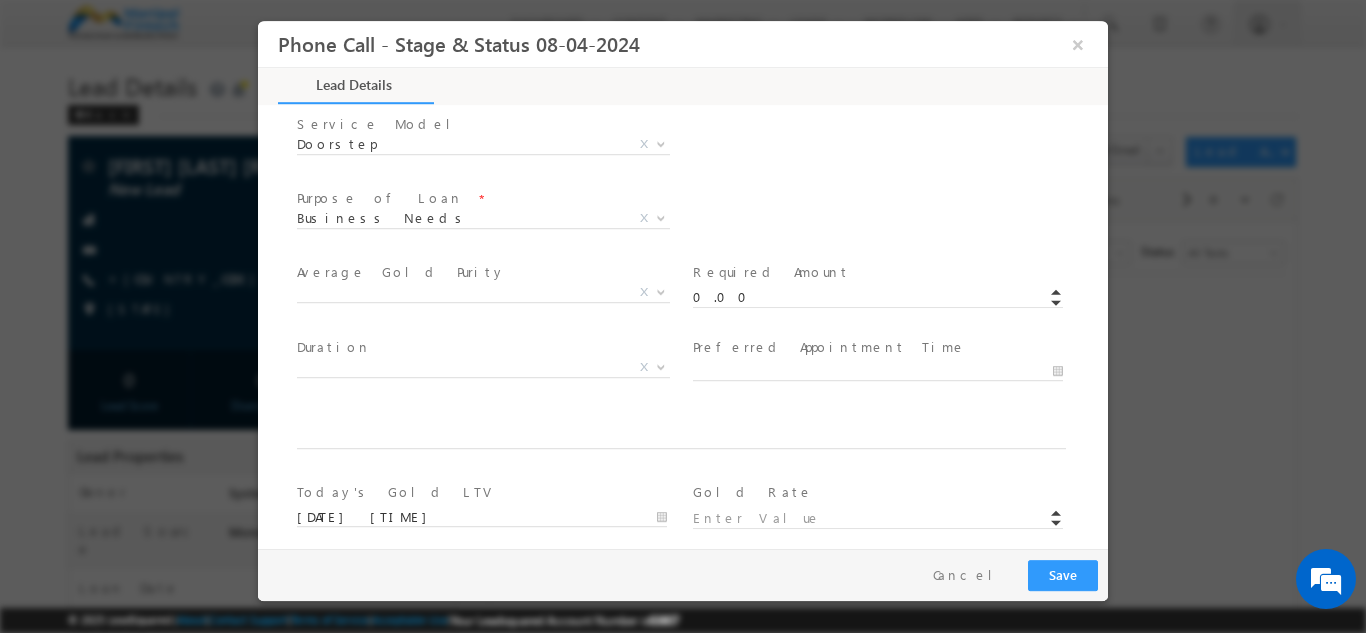 scroll, scrollTop: 643, scrollLeft: 0, axis: vertical 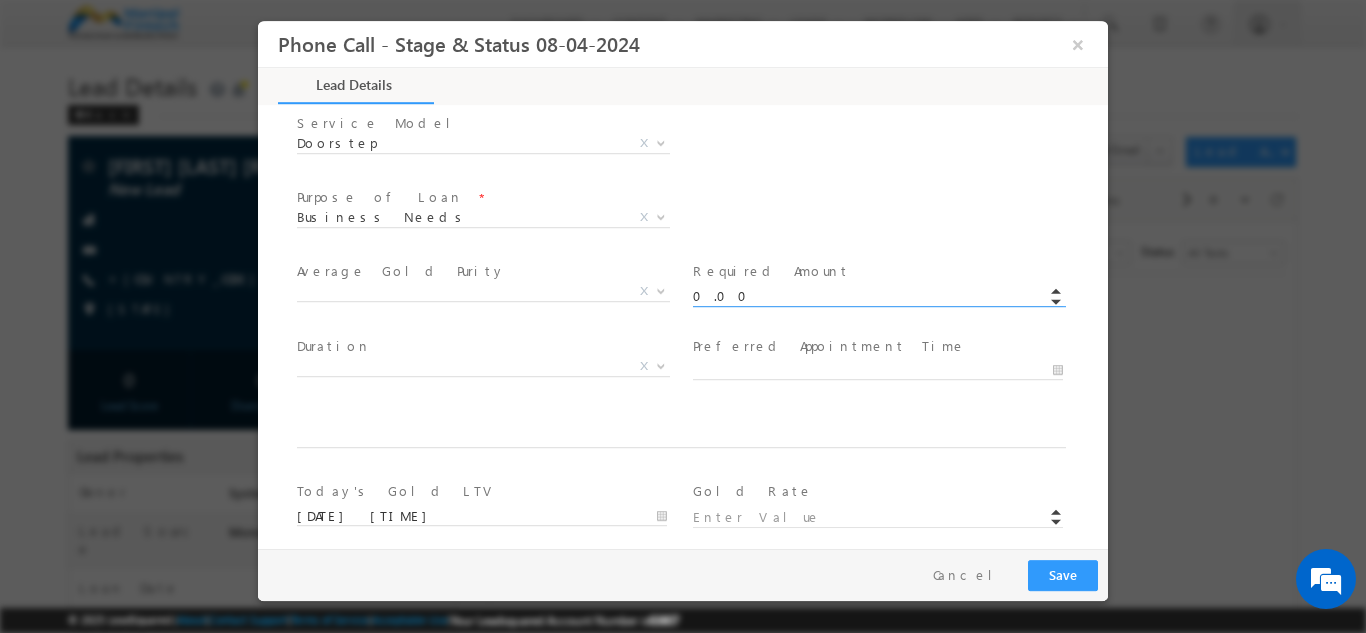 click on "0.00" at bounding box center (878, 296) 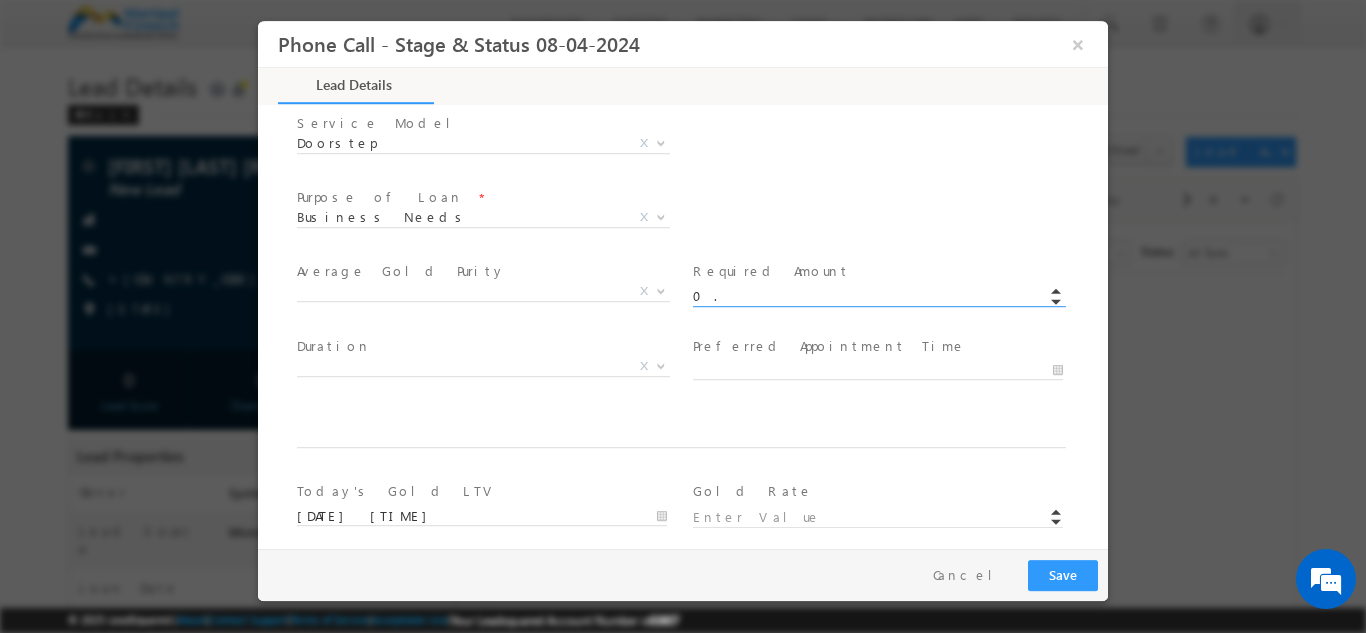 type on "0" 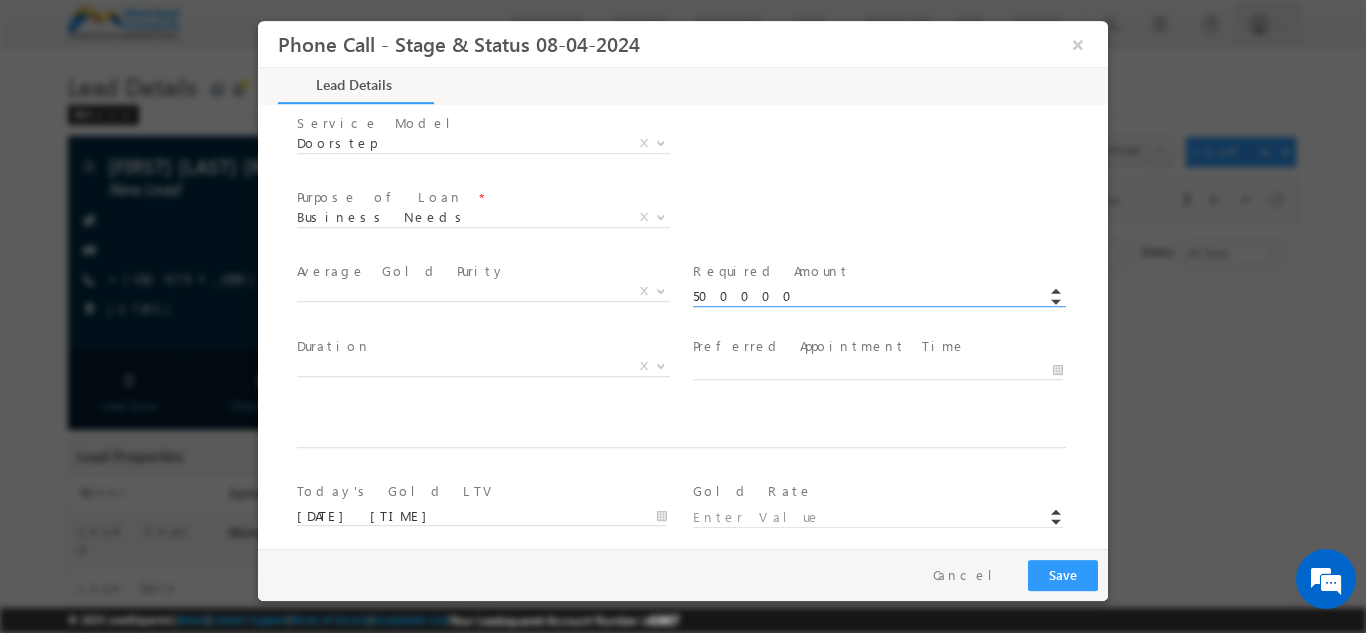 type on "500000.00" 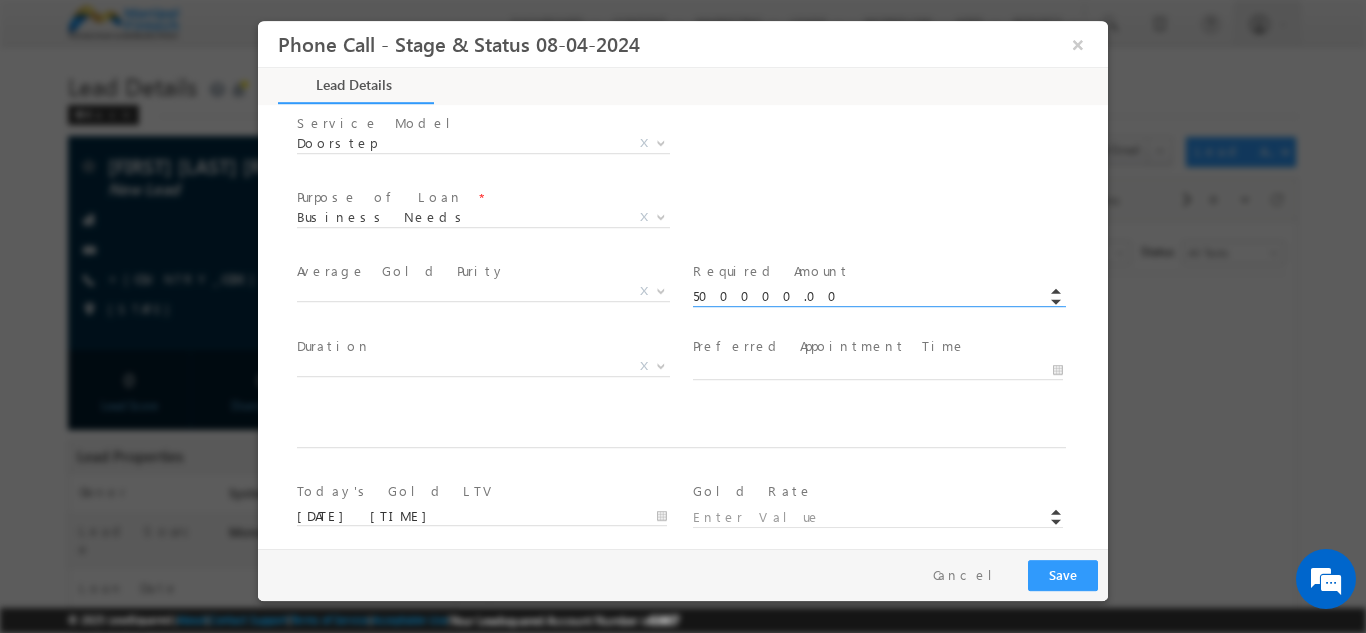 click on "Purpose of Loan
*
Medical Treatment
Business Needs
Education
Travel
Agriculture Needs
Vehicle Purchase
Buying or Renovating Home
Personal Needs
NA
Business Needs X" at bounding box center [700, 219] 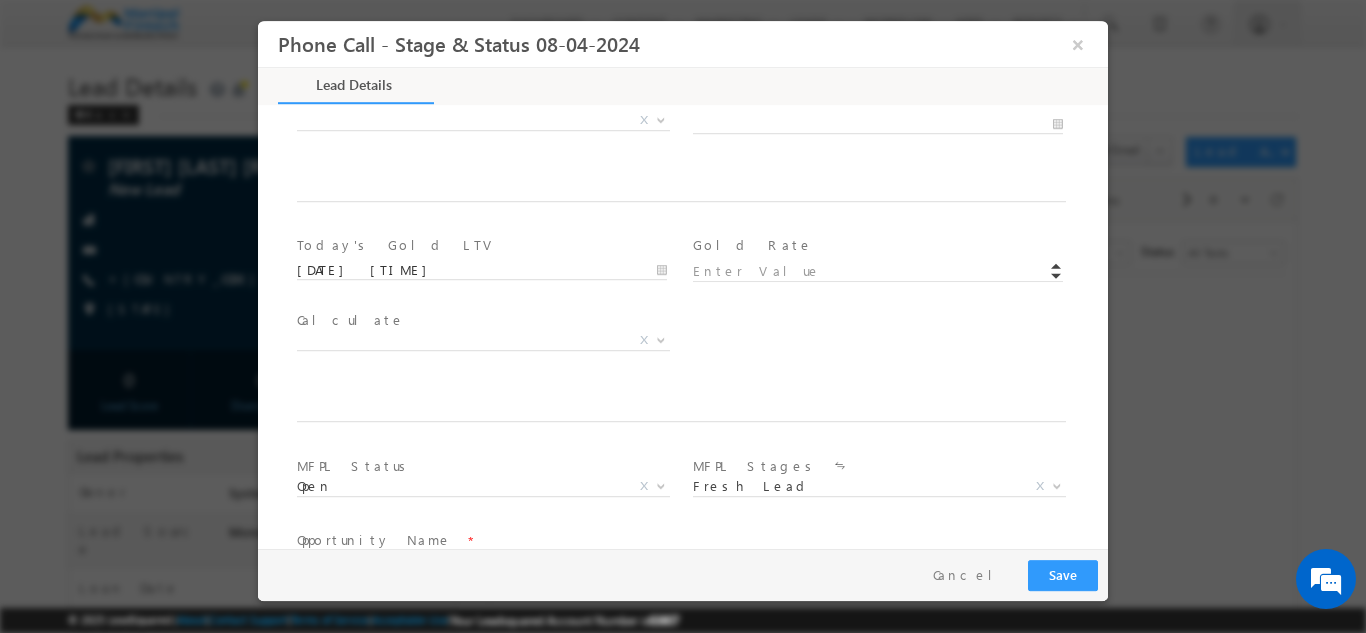 scroll, scrollTop: 1020, scrollLeft: 0, axis: vertical 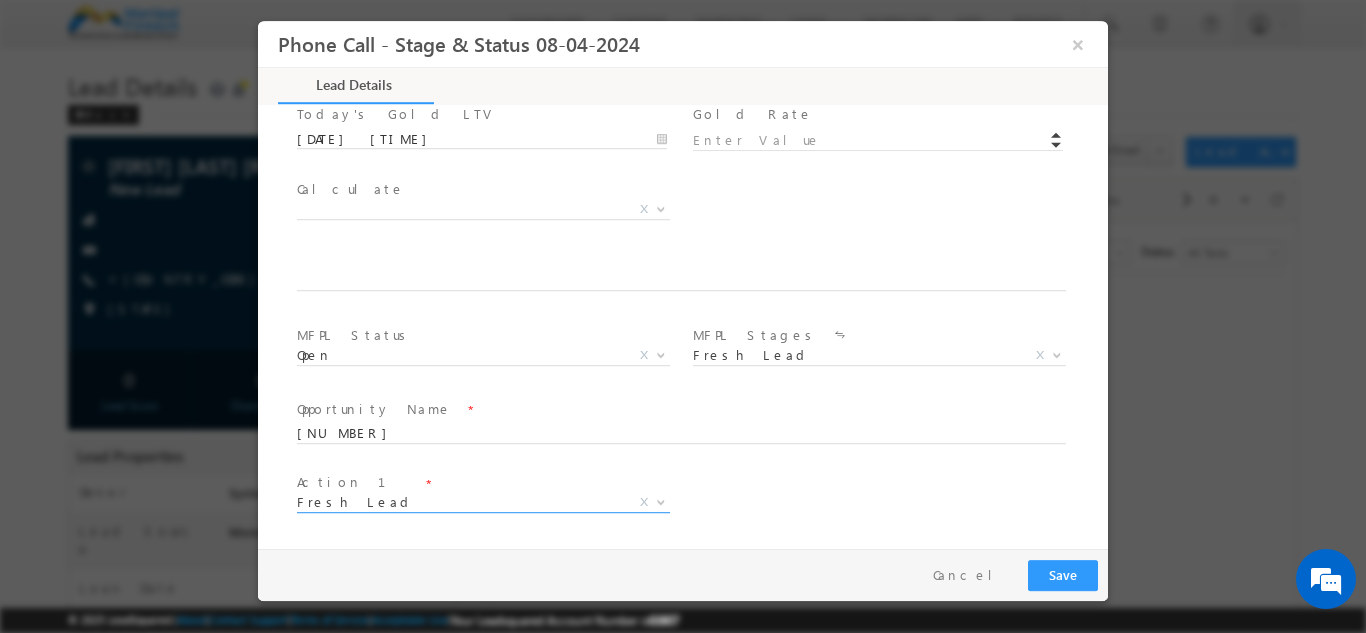 click on "Fresh Lead" at bounding box center (459, 501) 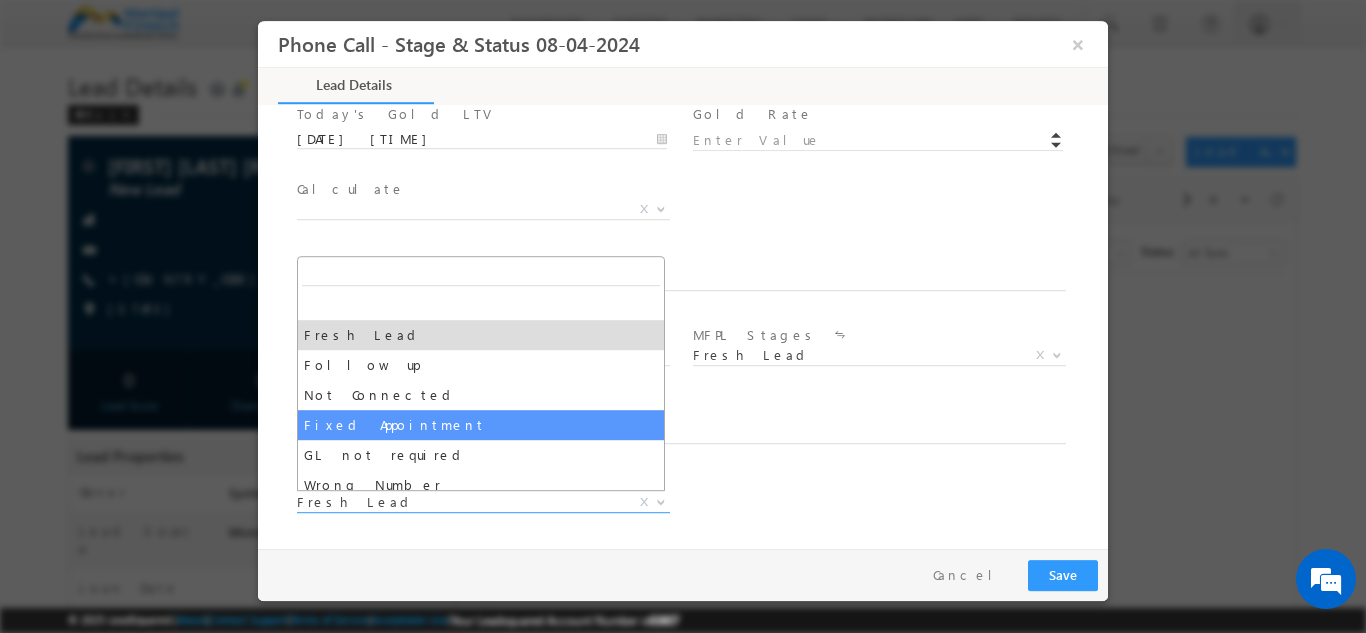 select on "Fixed Appointment" 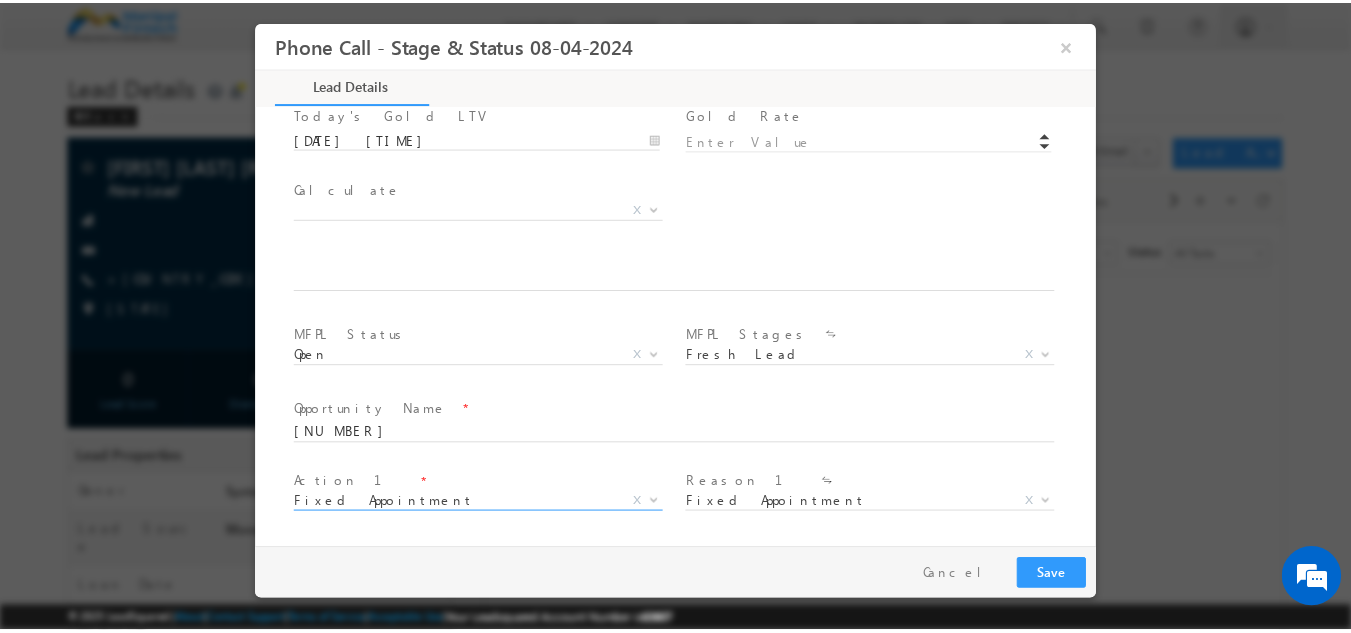 scroll, scrollTop: 1168, scrollLeft: 0, axis: vertical 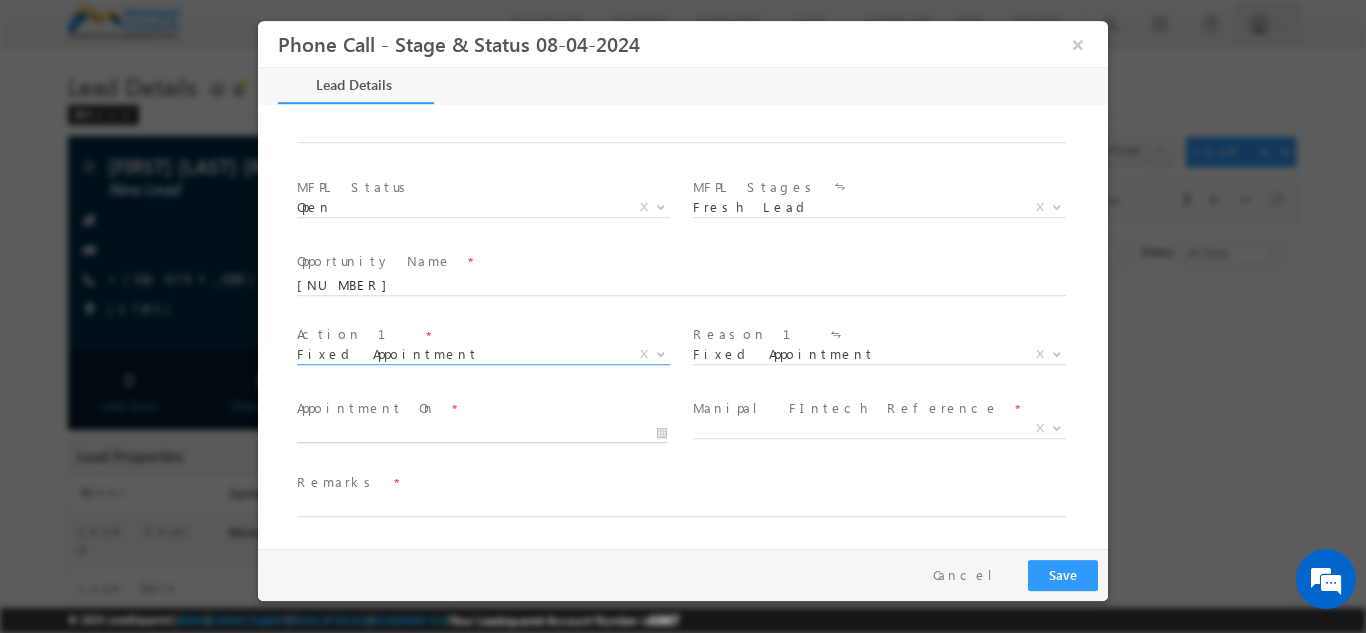 type on "[DATE] [TIME]" 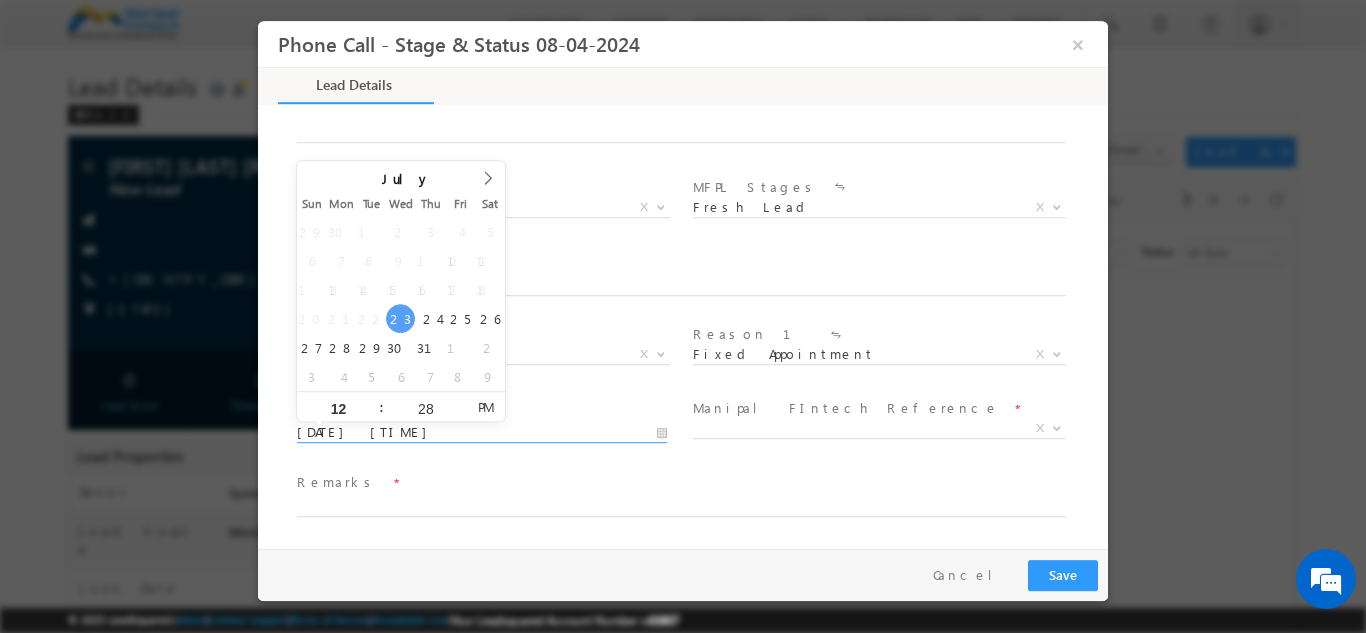 click on "[DATE] [TIME]" at bounding box center [482, 432] 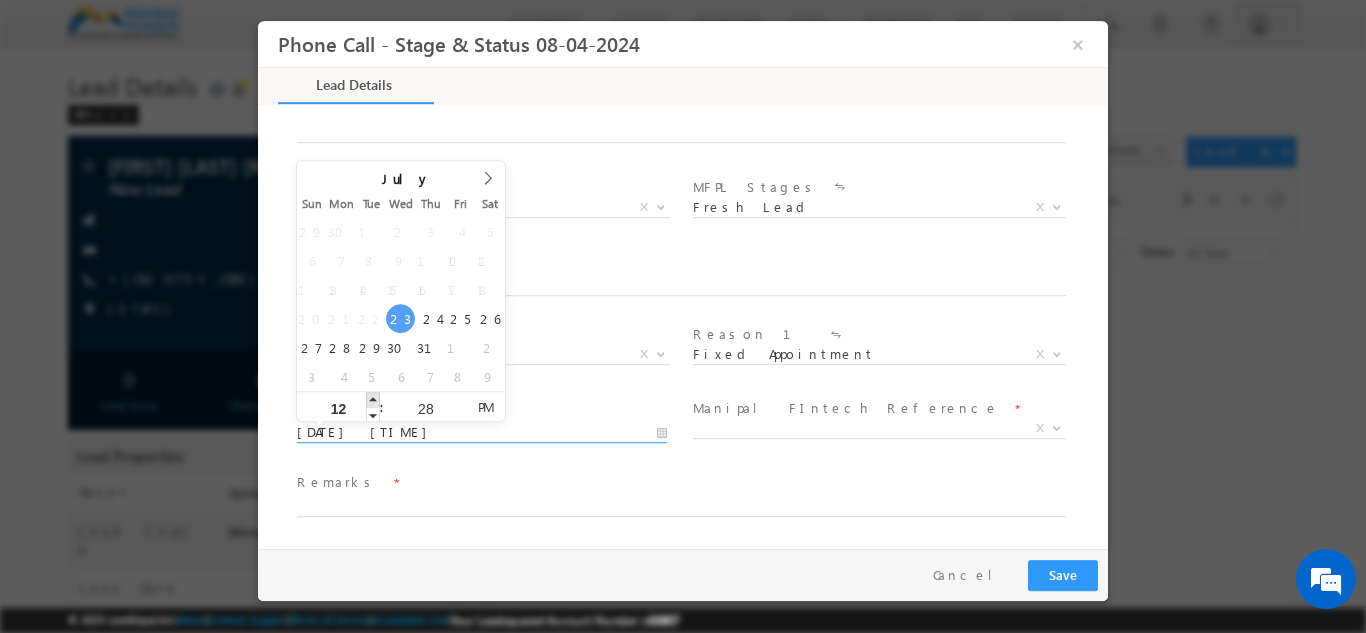 type on "[DATE] [TIME]" 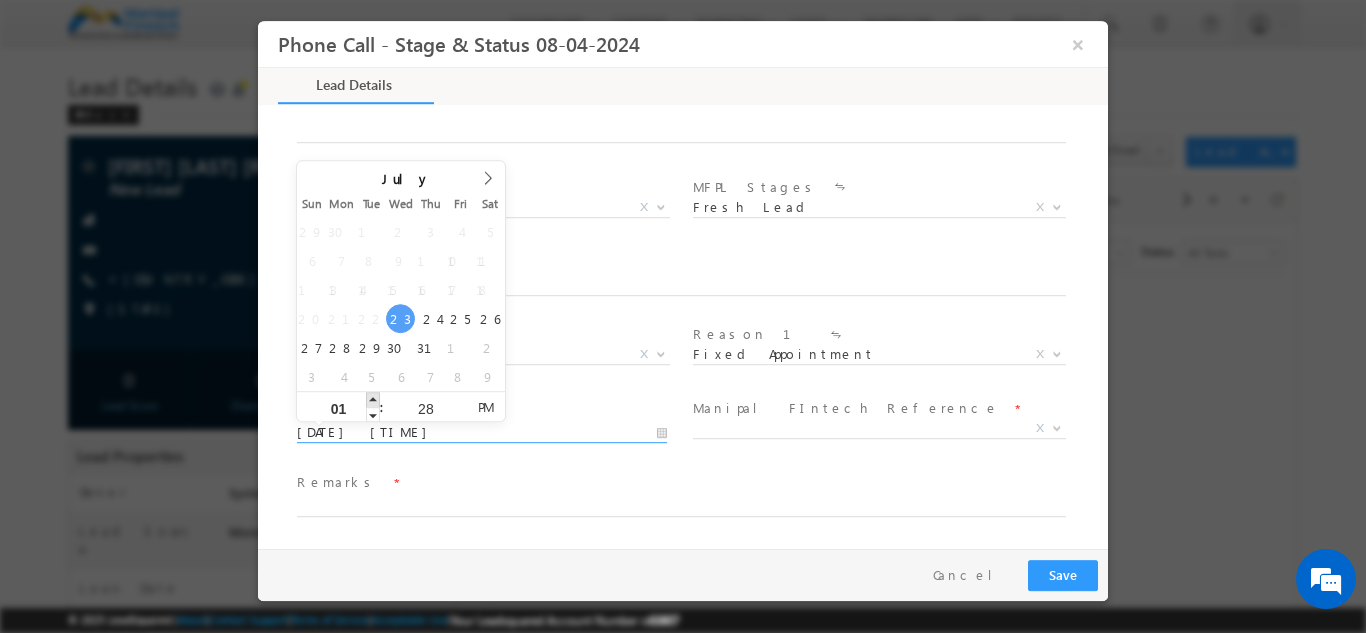 click at bounding box center [373, 398] 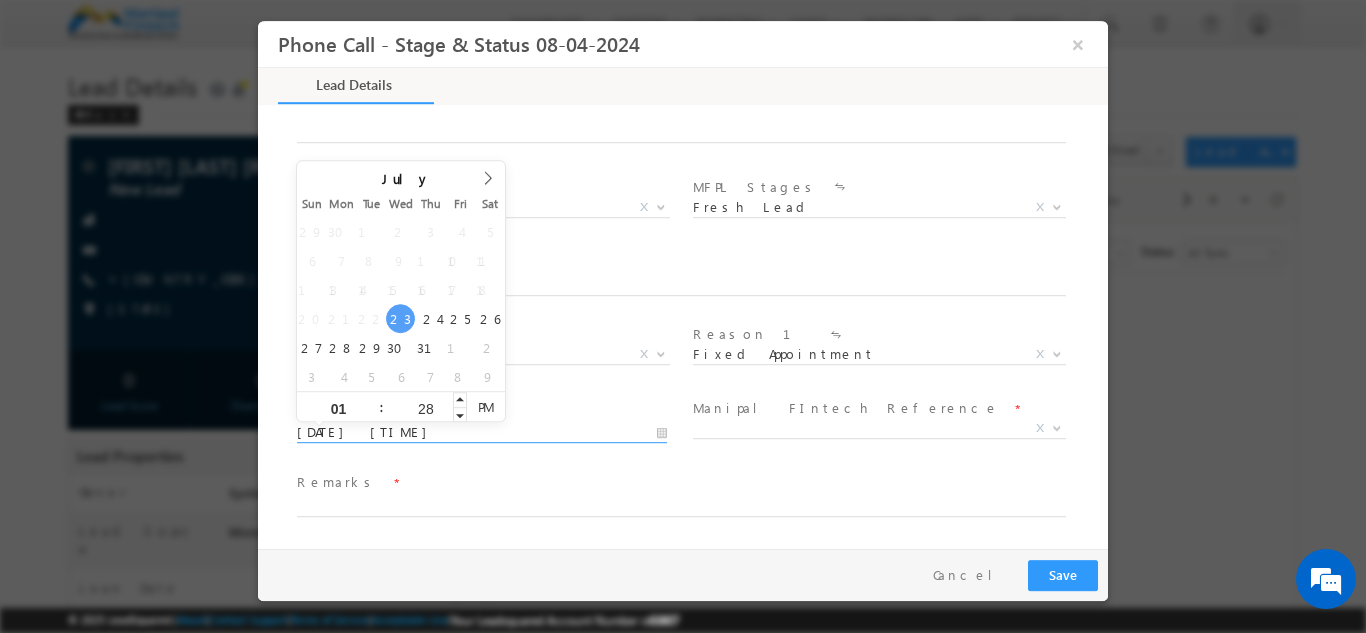 click on "28" at bounding box center [425, 408] 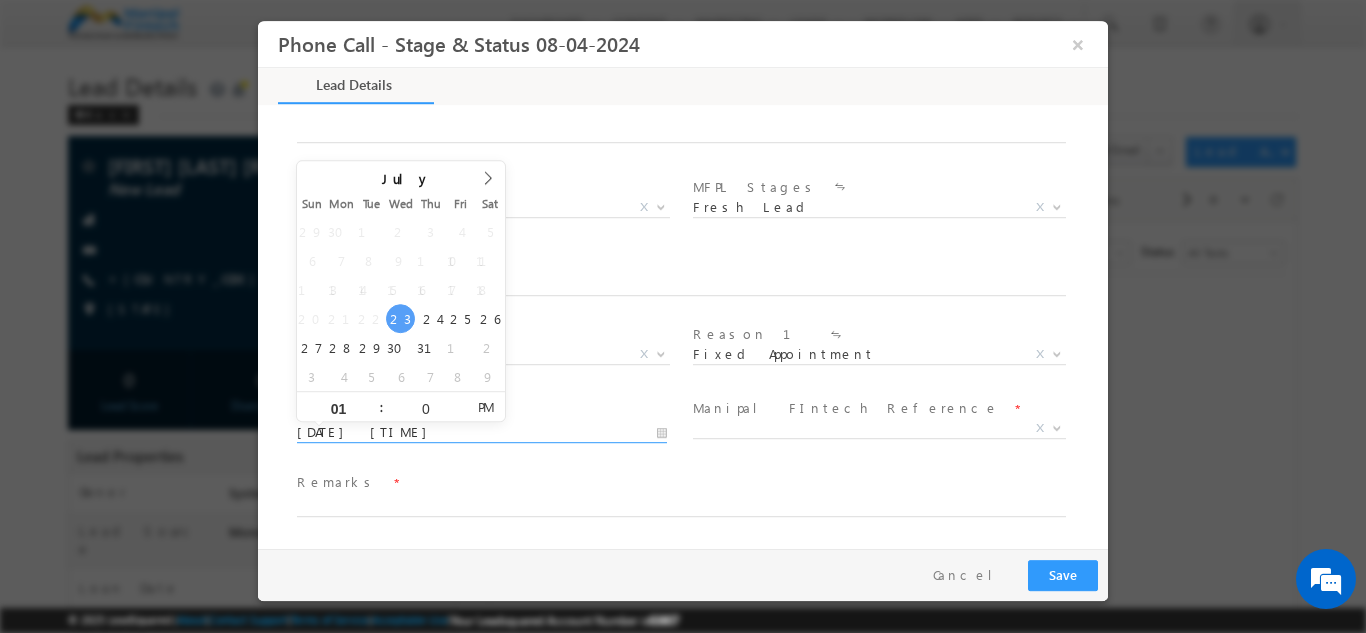 type on "[DATE] [TIME]" 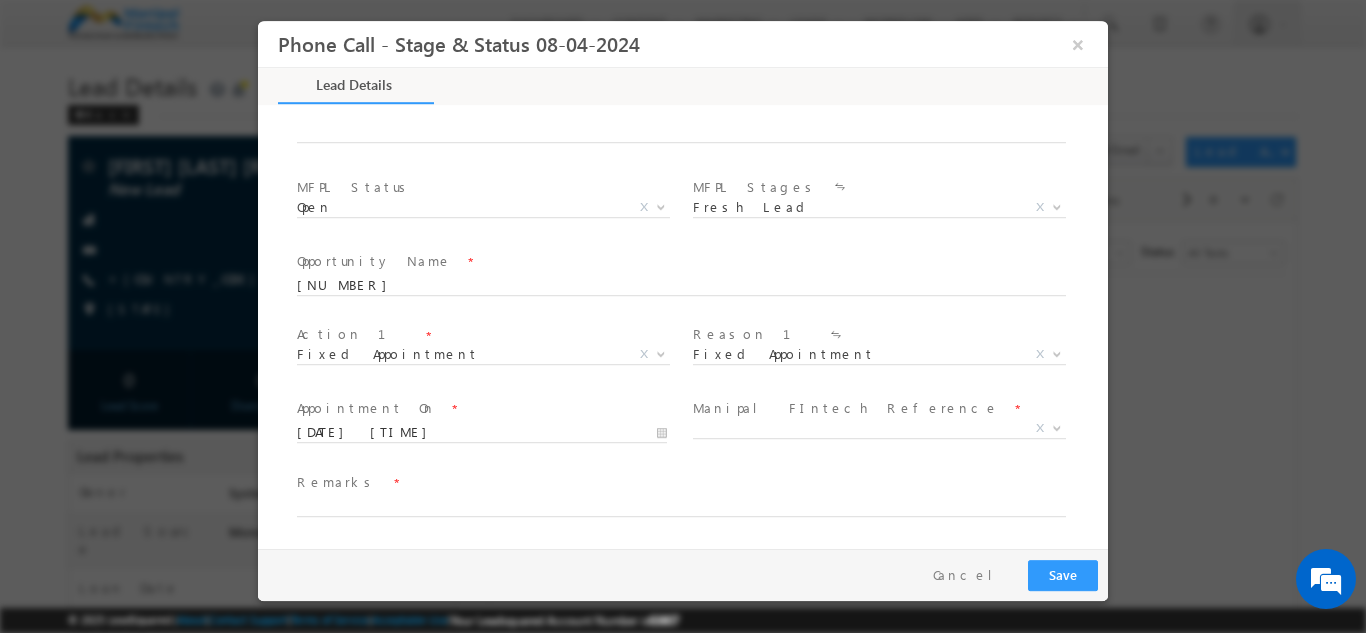 click at bounding box center (877, 452) 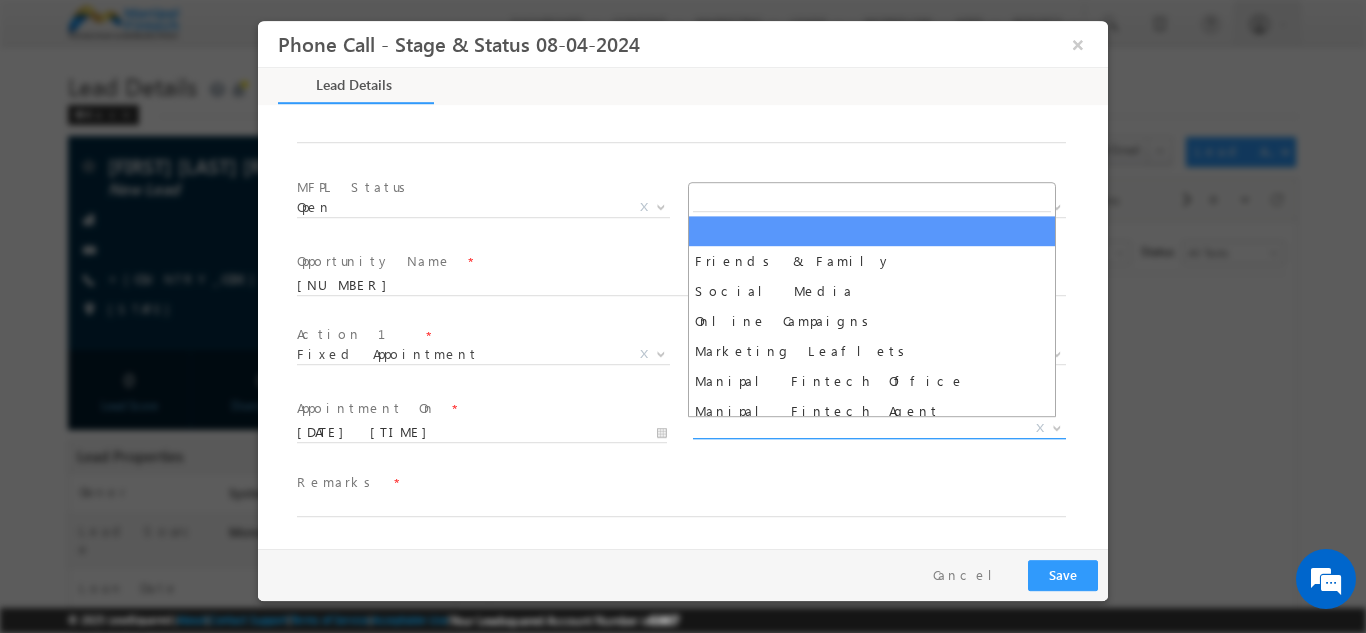 click on "X" at bounding box center (879, 428) 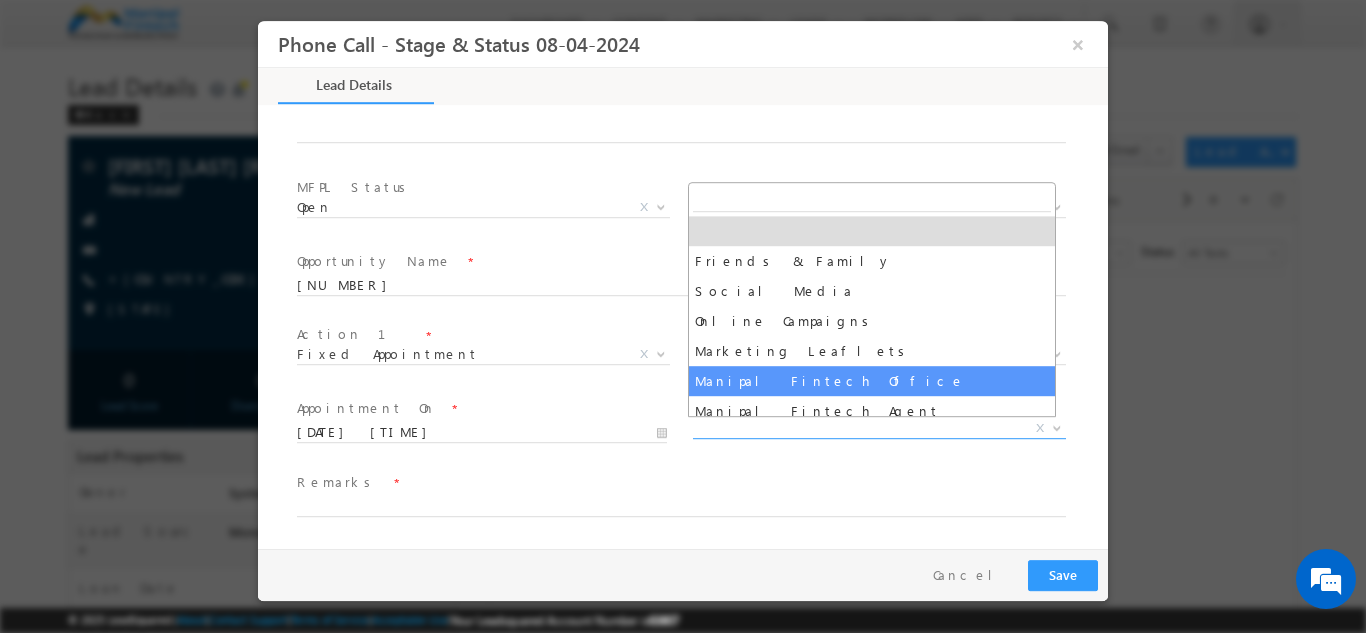 select on "Manipal Fintech Office" 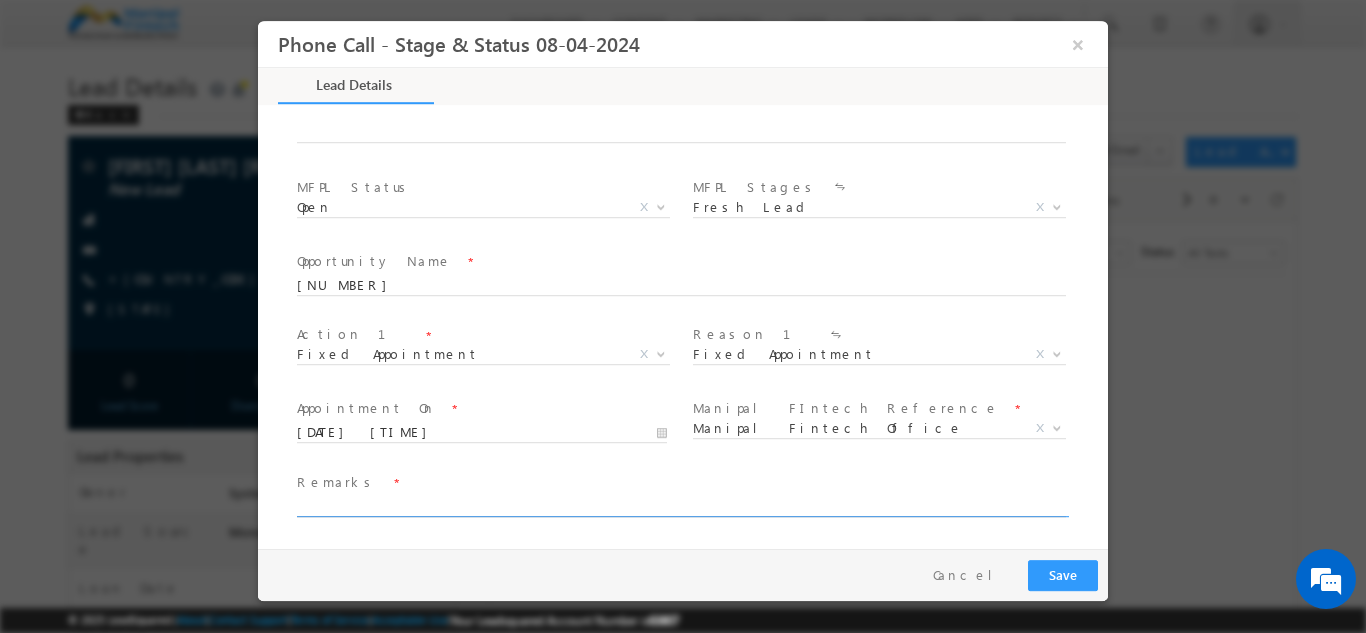 click at bounding box center (681, 506) 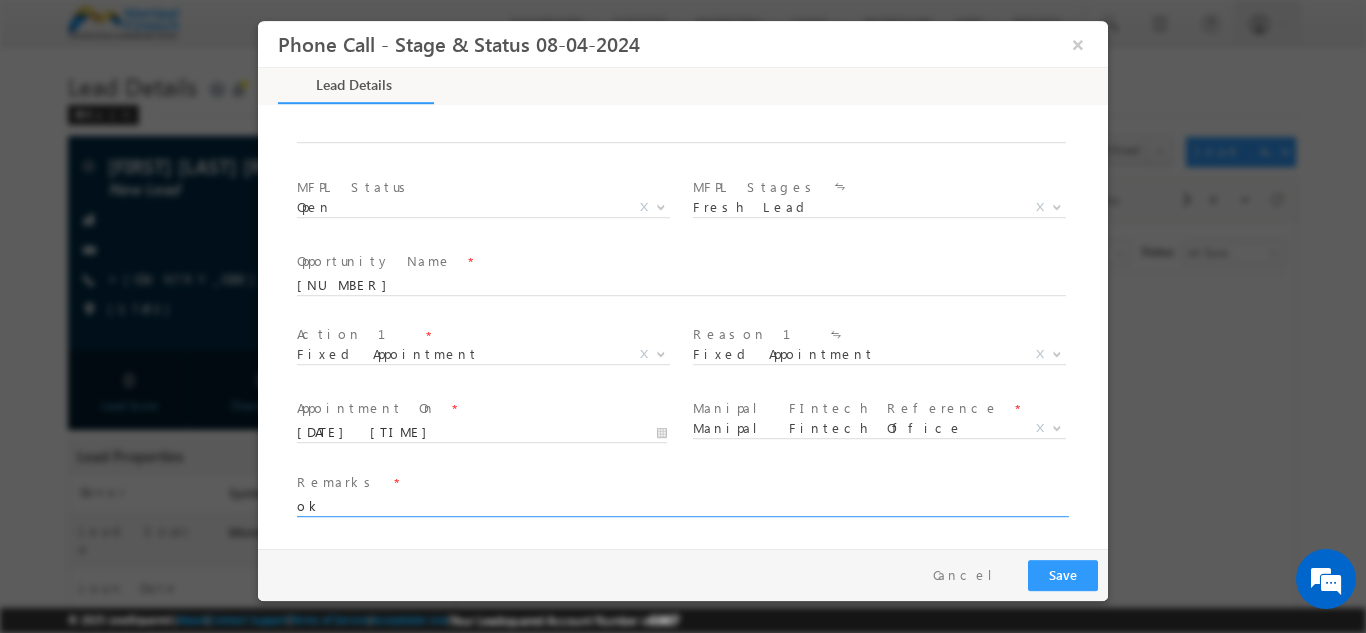 type on "ok" 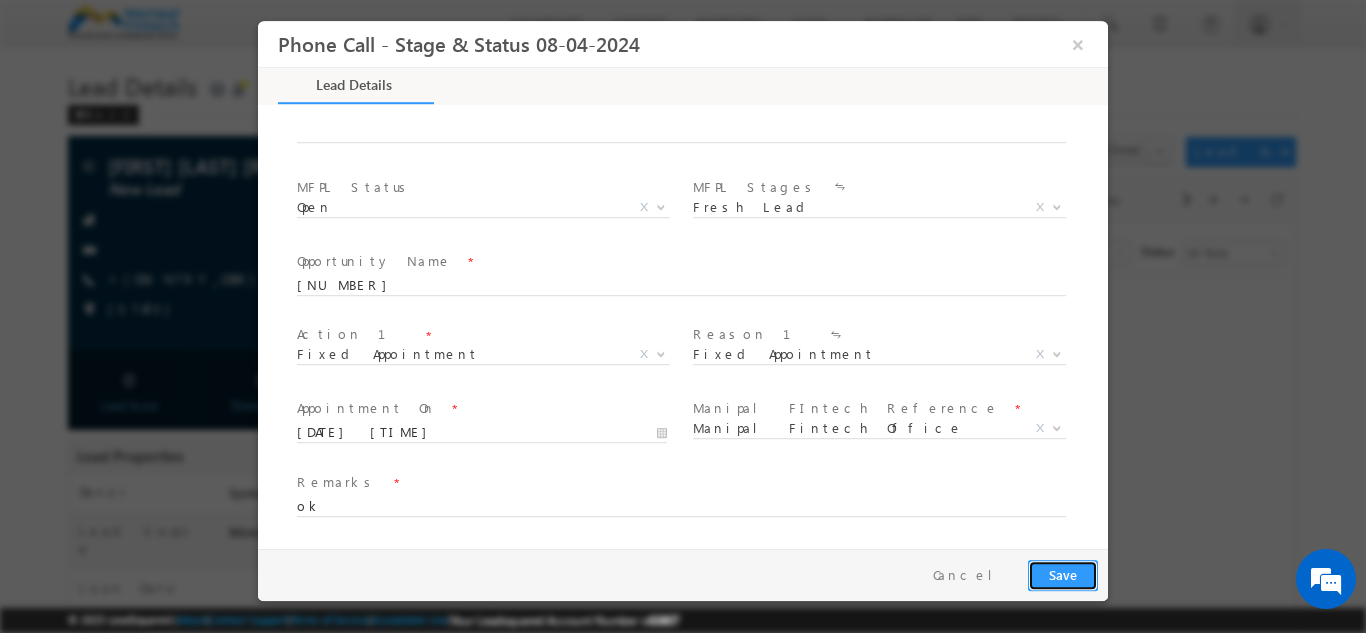 click on "Save" at bounding box center [1063, 574] 